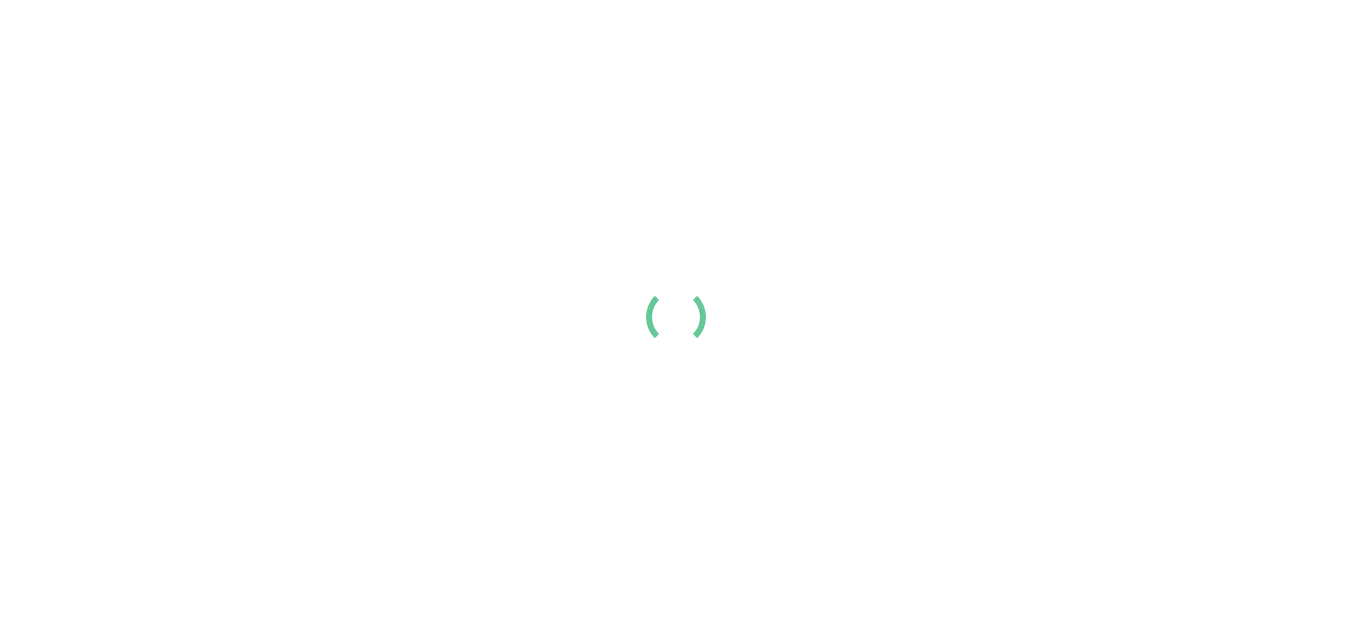 scroll, scrollTop: 0, scrollLeft: 0, axis: both 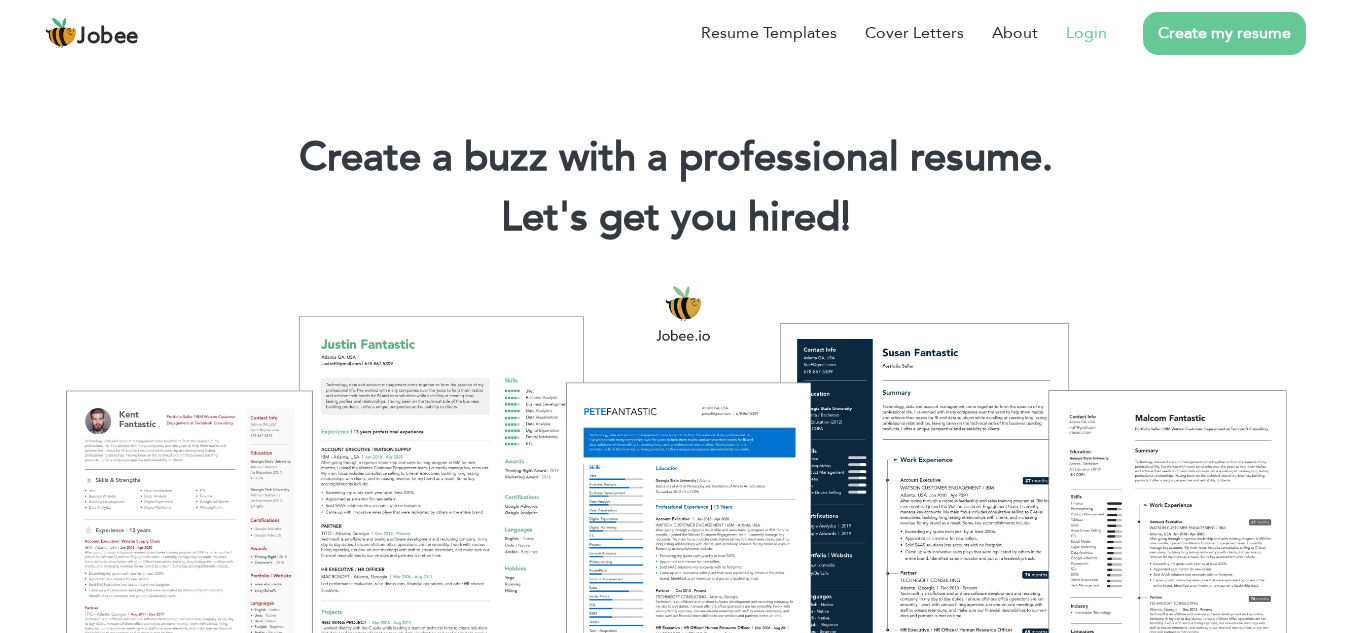click on "Login" at bounding box center [1086, 33] 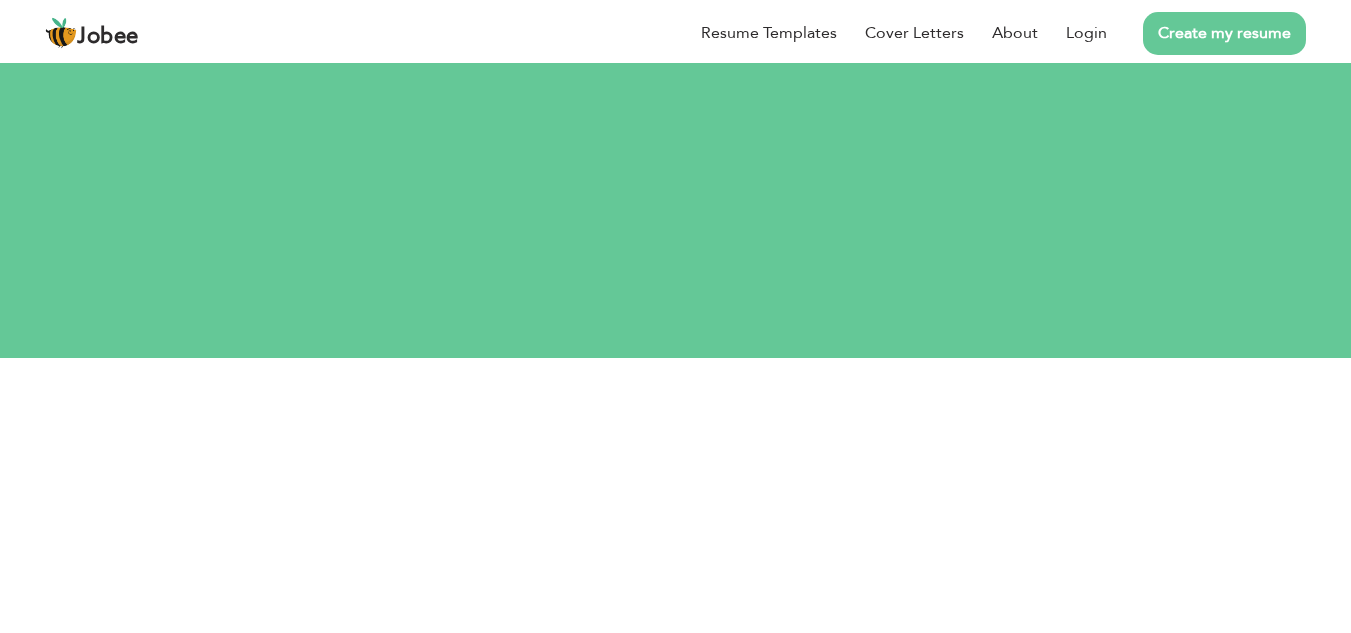 scroll, scrollTop: 0, scrollLeft: 0, axis: both 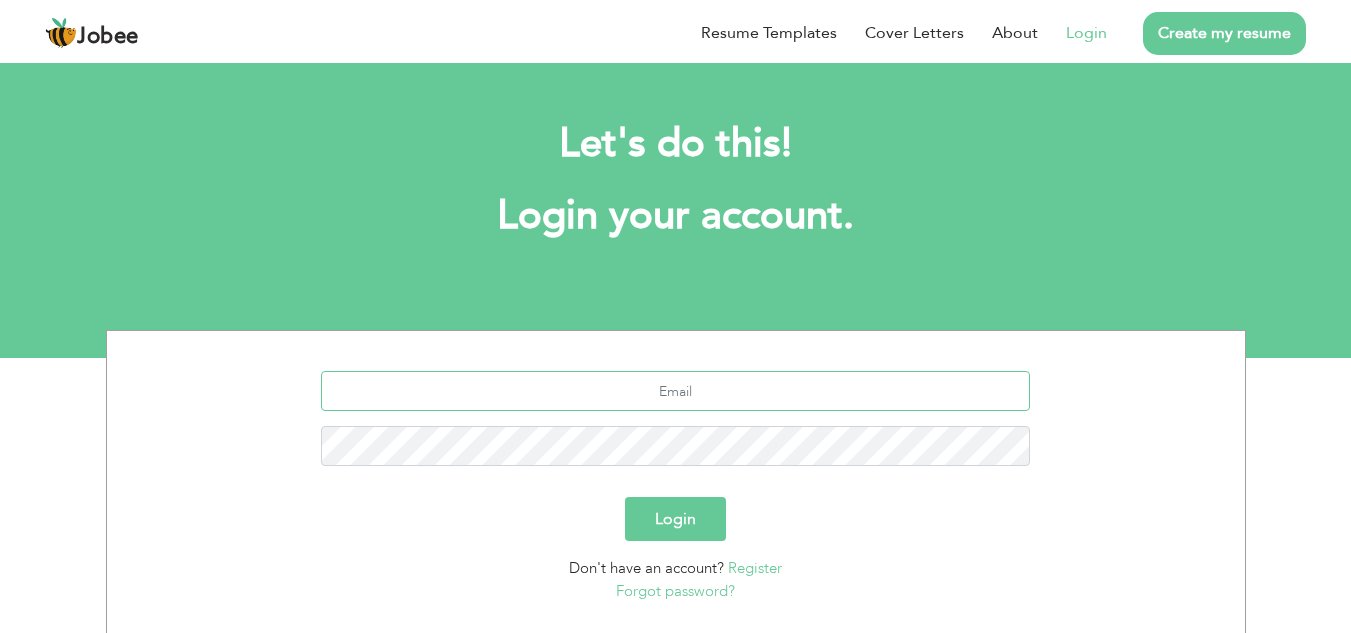 click at bounding box center [675, 391] 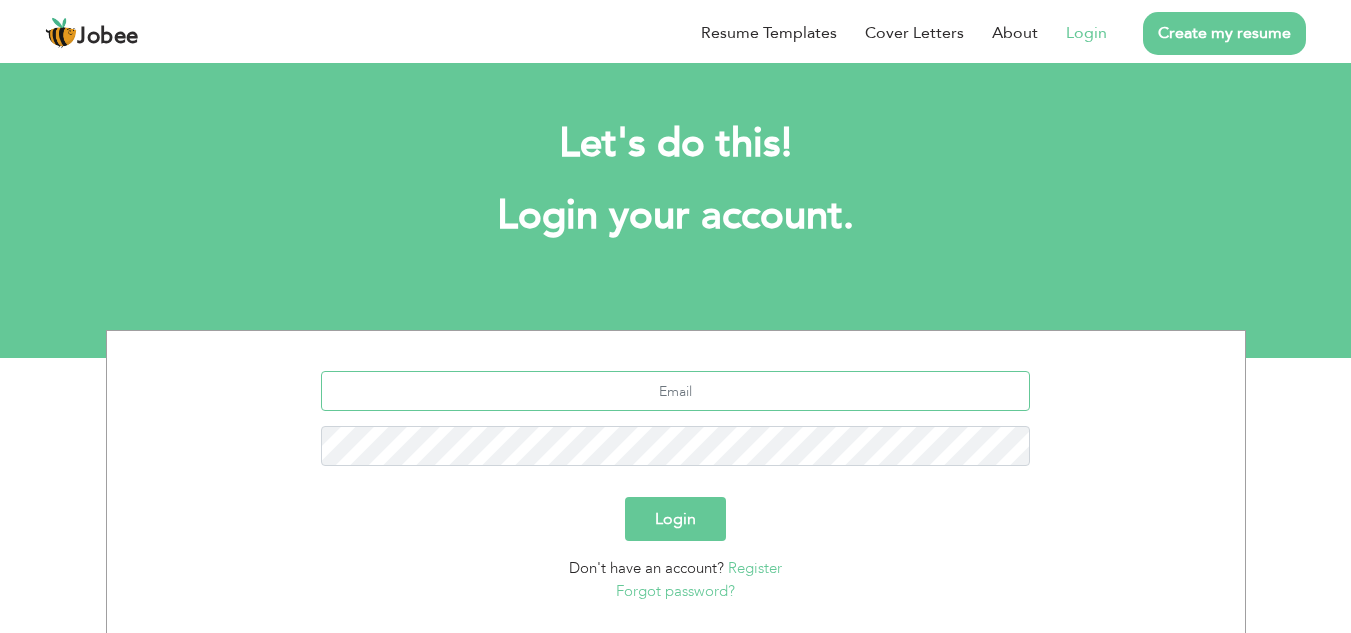 type on "adnanmajeedd@[EMAIL]" 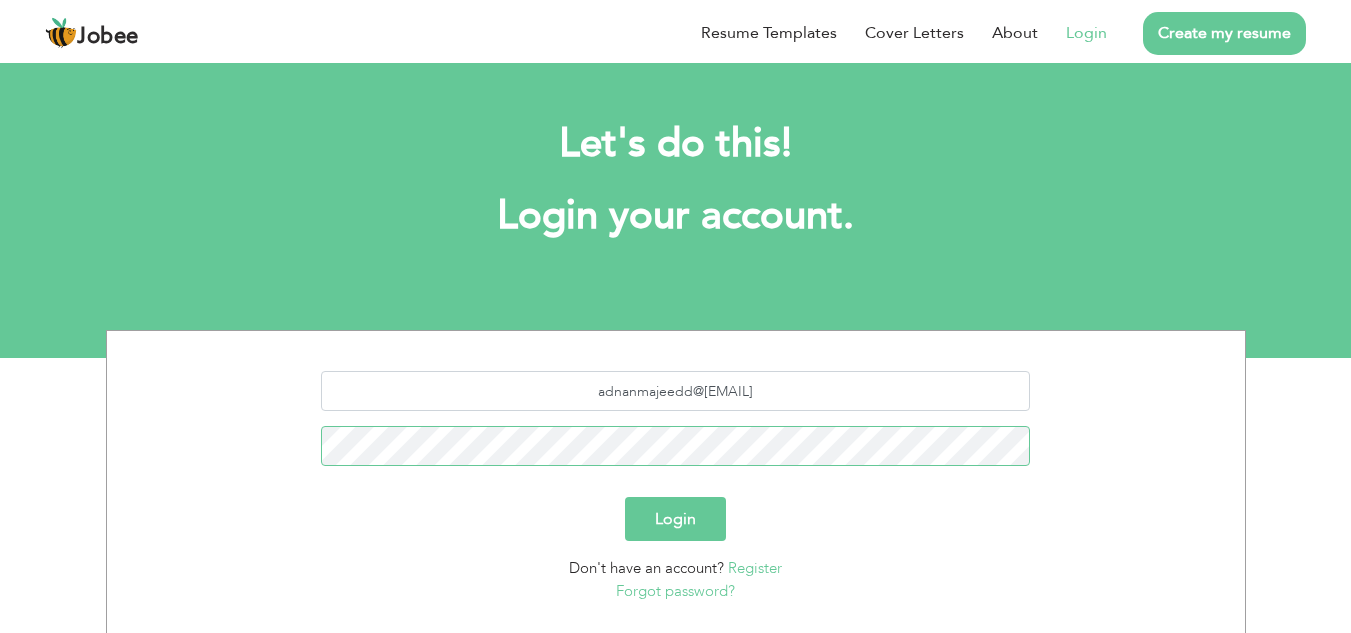 click on "Login" at bounding box center (675, 519) 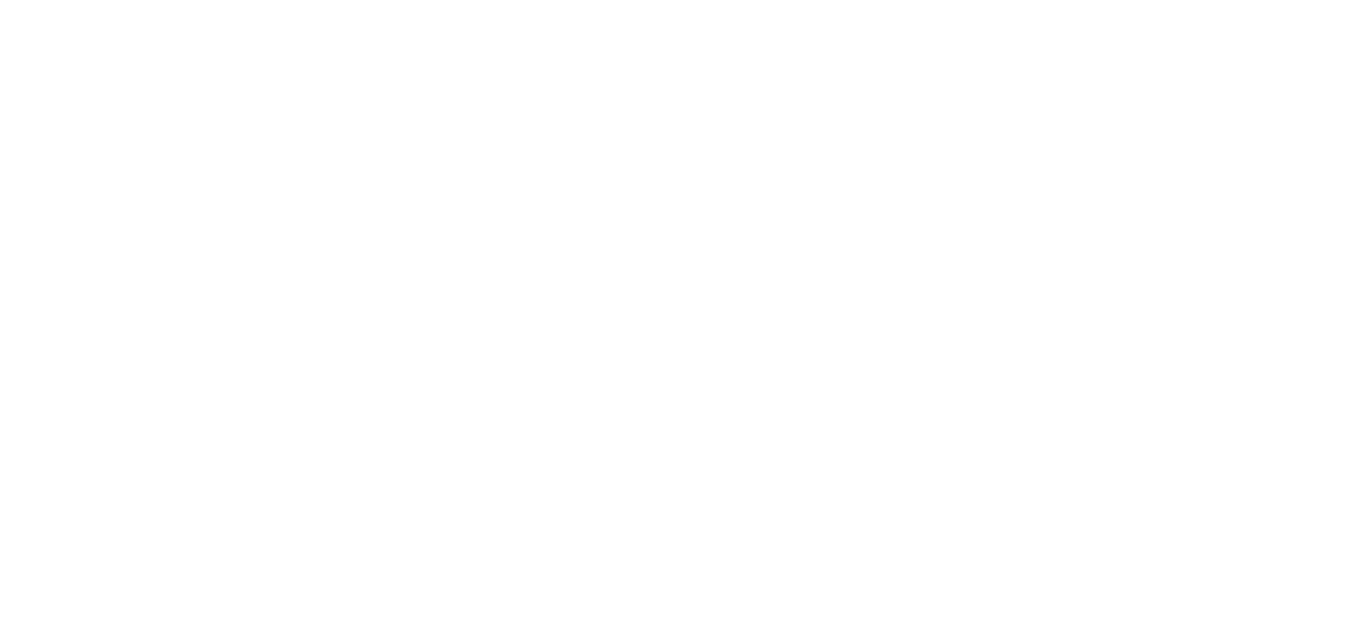 scroll, scrollTop: 0, scrollLeft: 0, axis: both 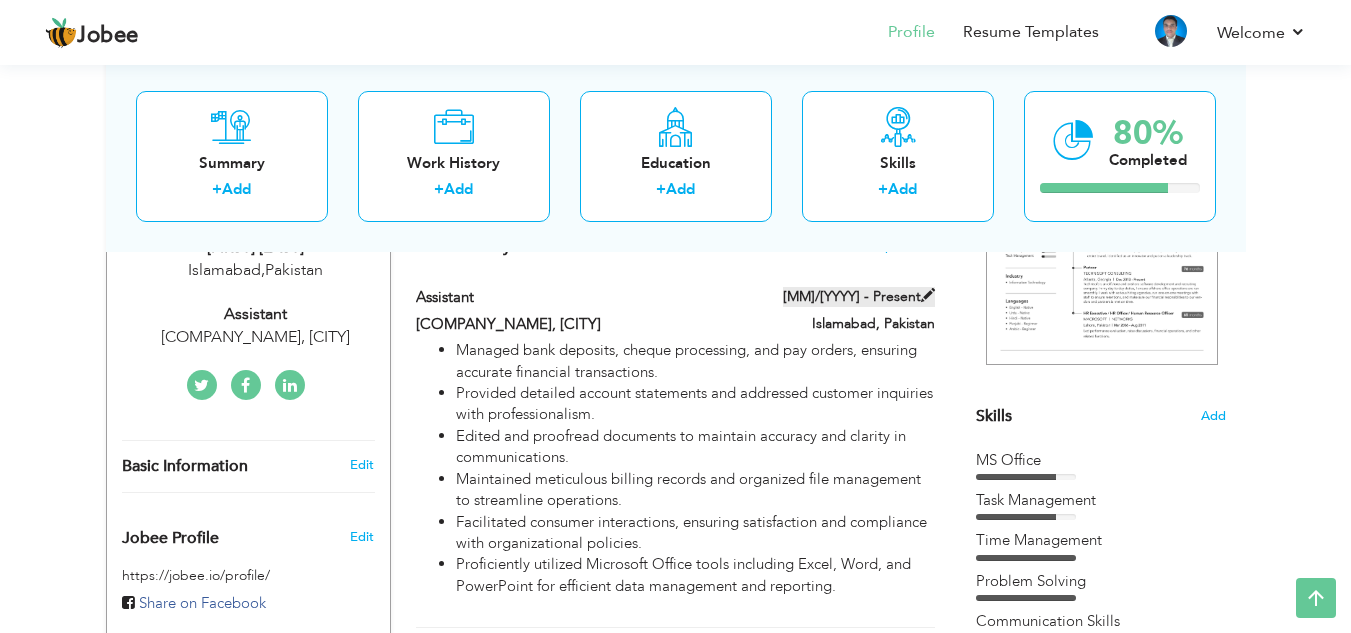 click on "[MM]/[YYYY] - Present" at bounding box center [859, 297] 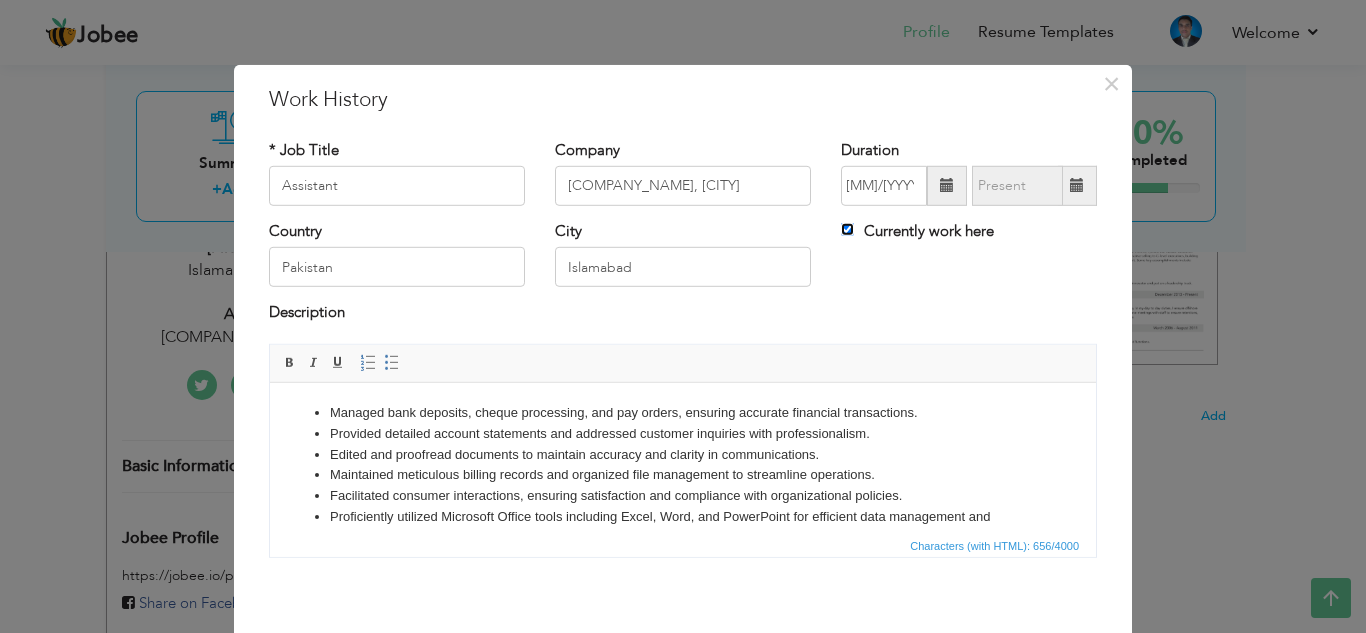 click on "Currently work here" at bounding box center [847, 229] 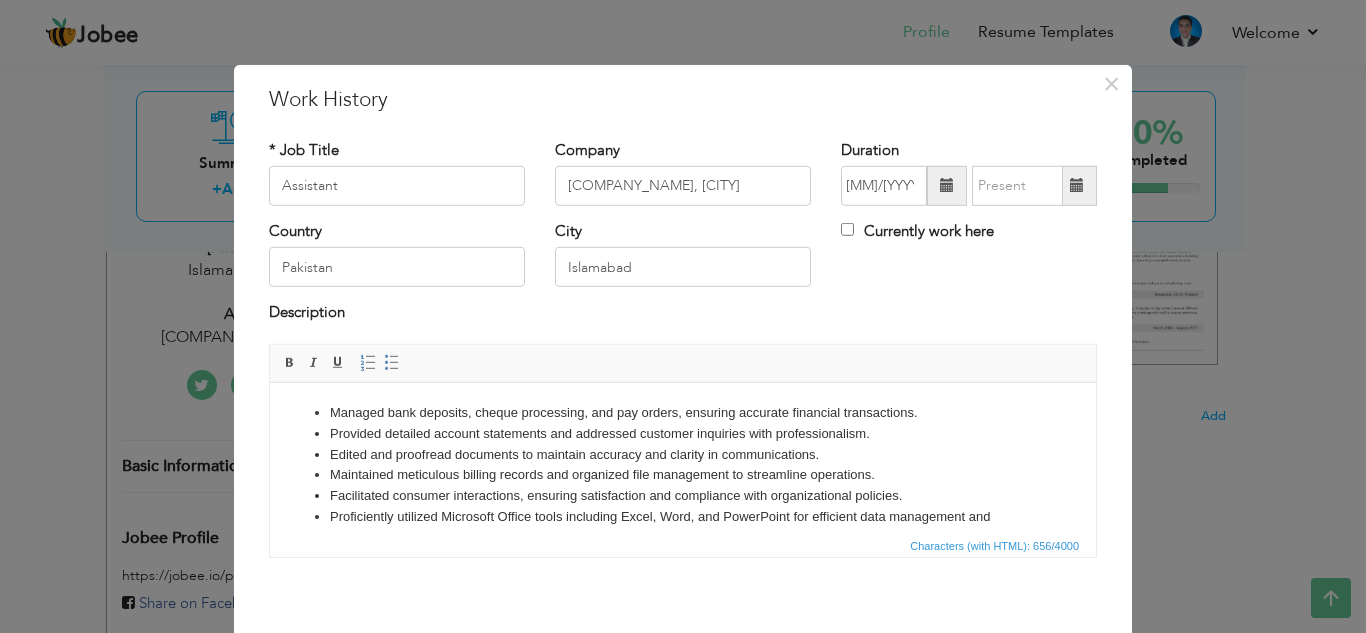 click at bounding box center [1077, 185] 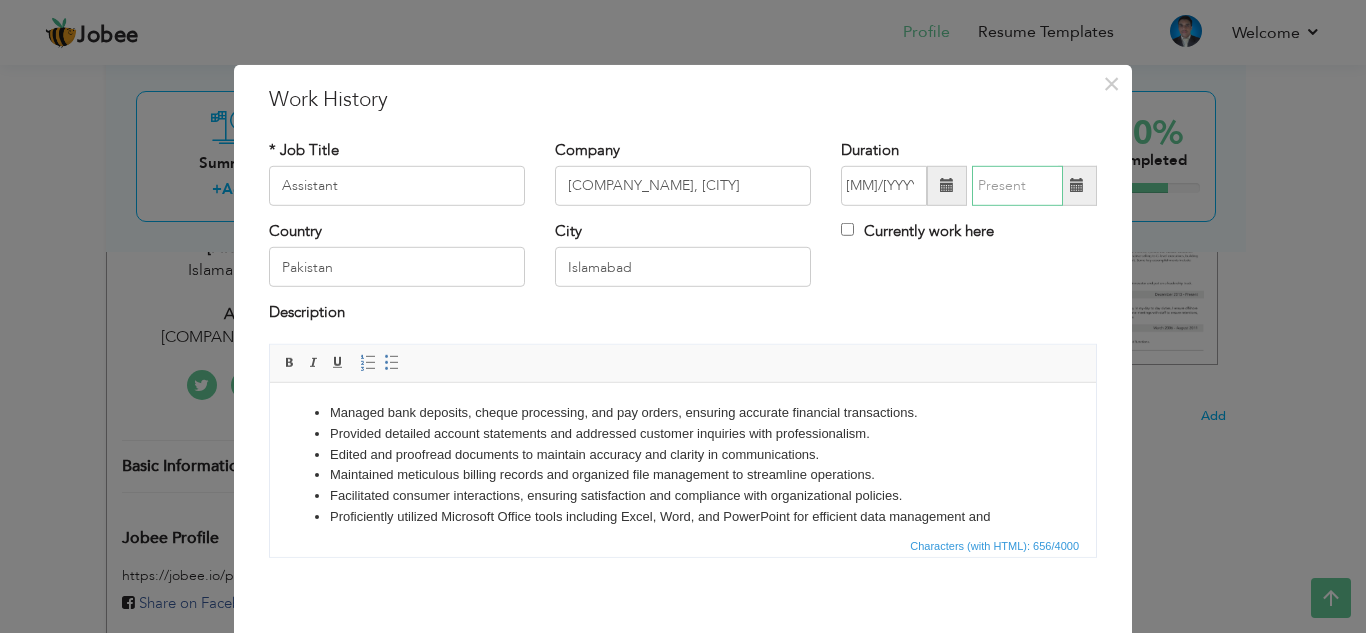 type on "08/2025" 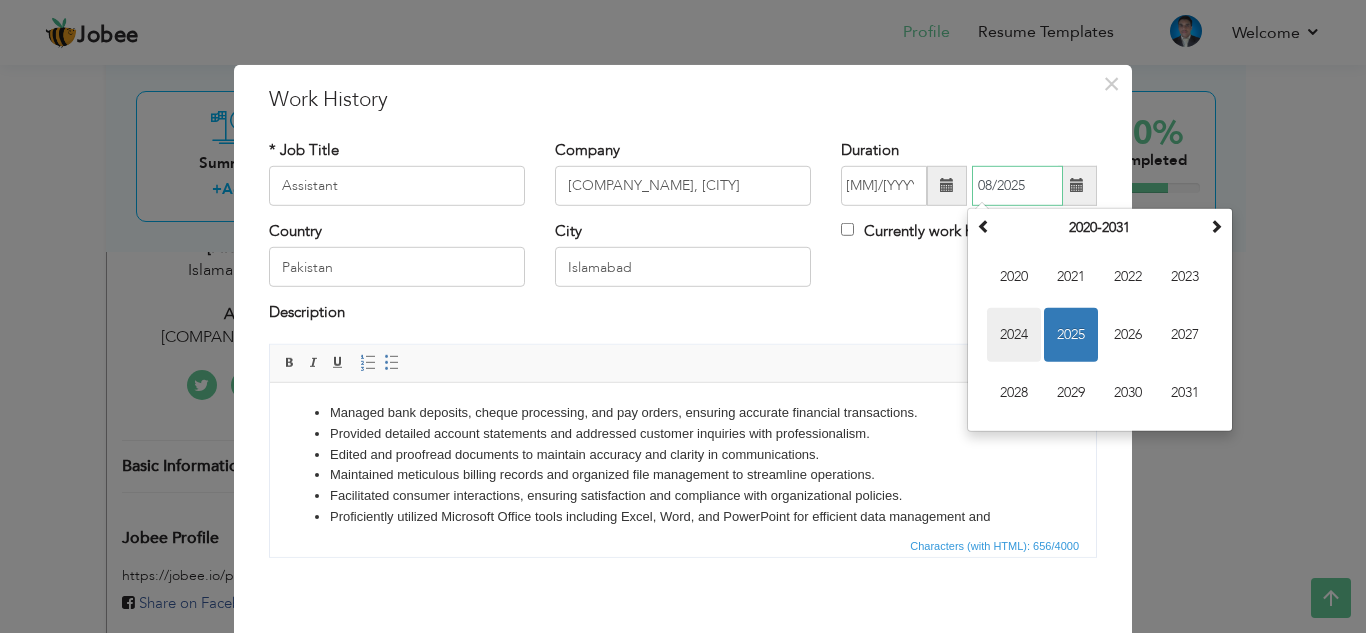 click on "2024" at bounding box center [1014, 335] 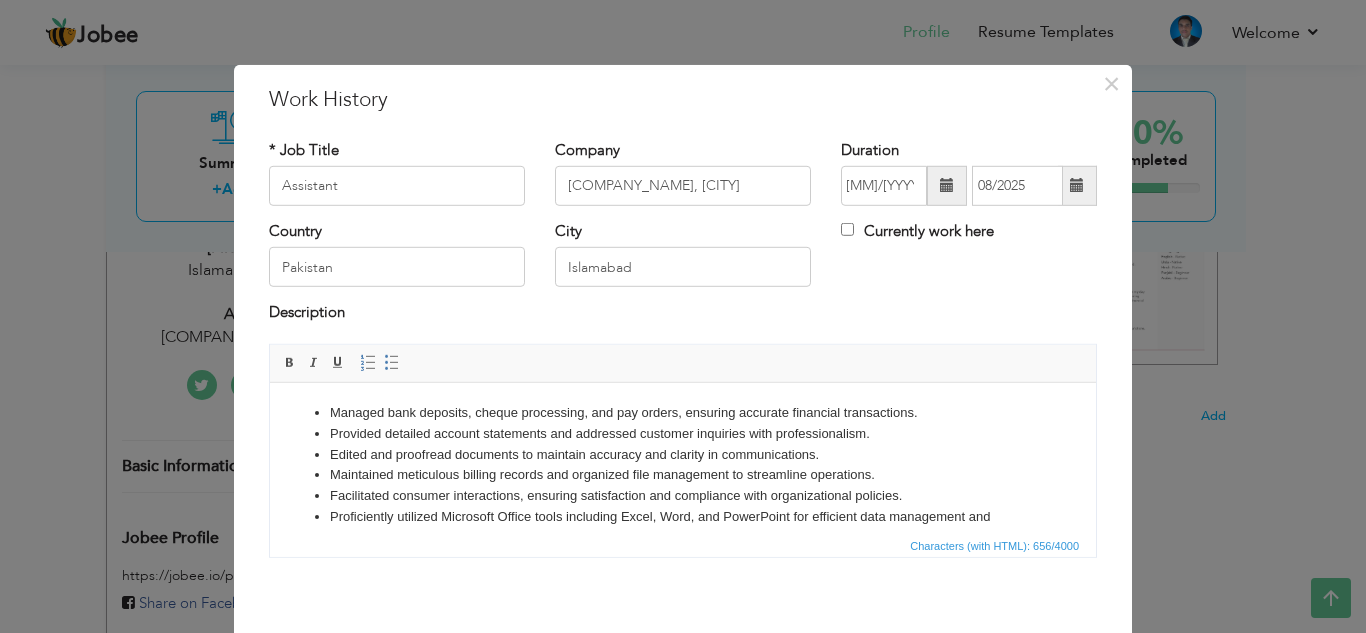 drag, startPoint x: 1014, startPoint y: 351, endPoint x: 1005, endPoint y: 346, distance: 10.29563 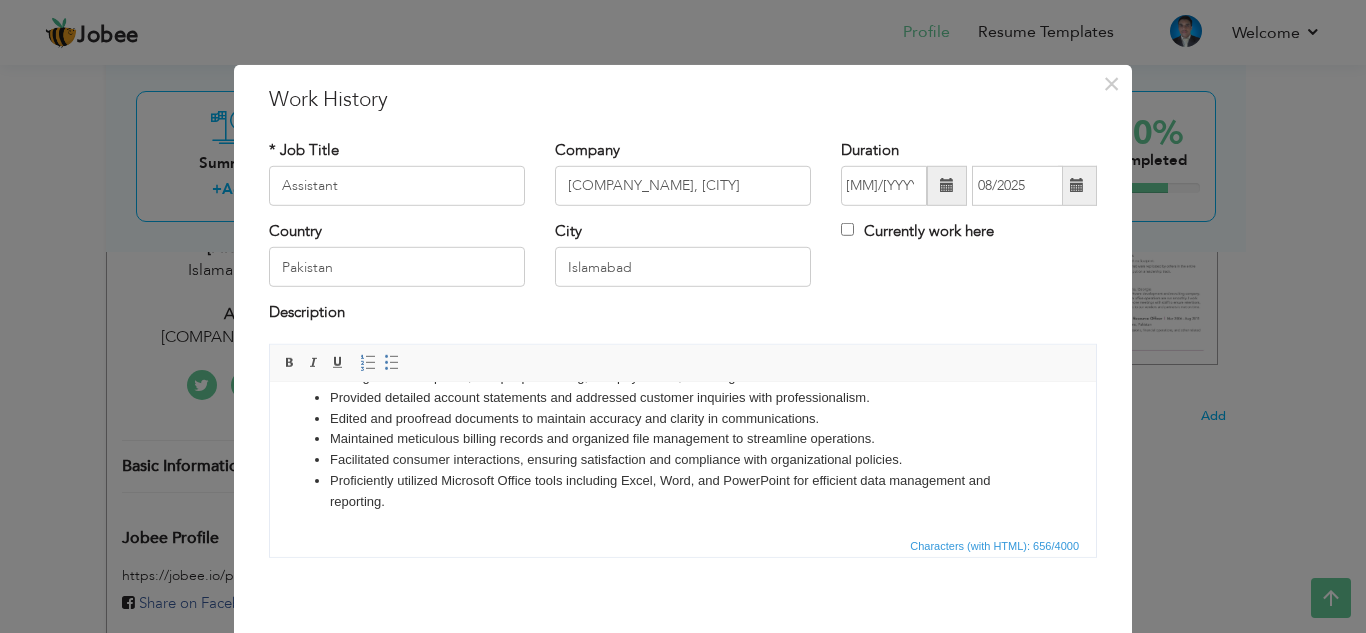 scroll, scrollTop: 0, scrollLeft: 0, axis: both 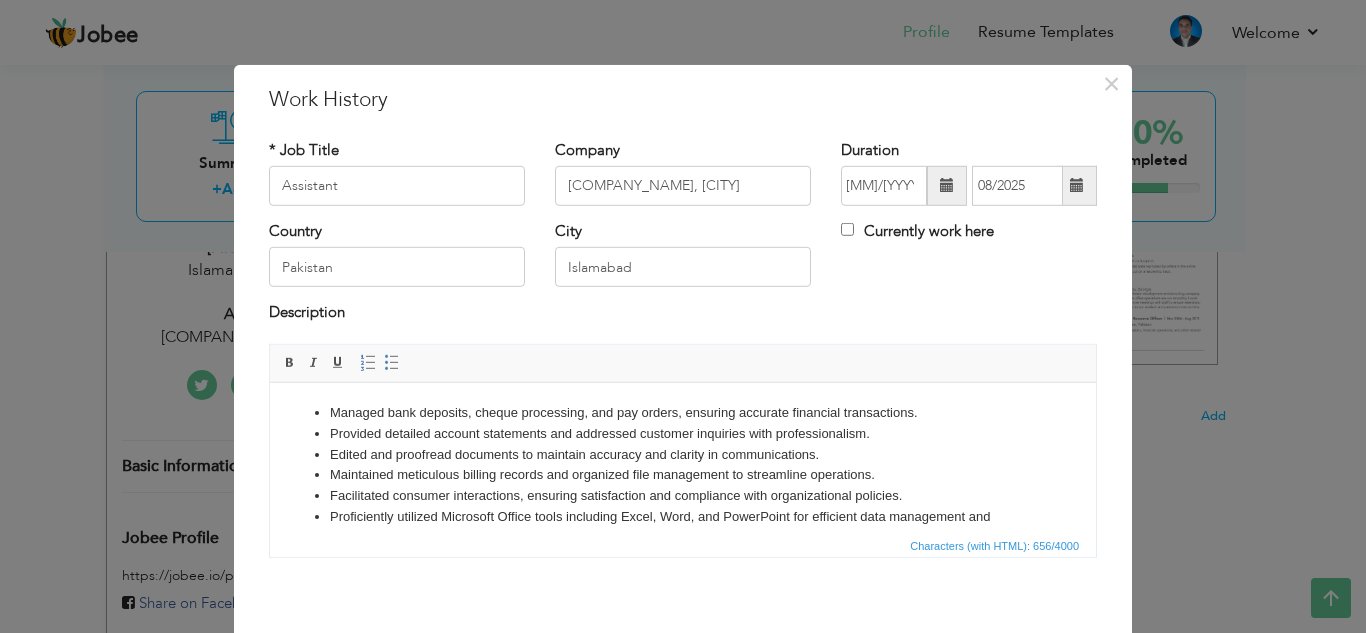 click on "Provided detailed account statements and addressed customer inquiries with professionalism." at bounding box center [683, 433] 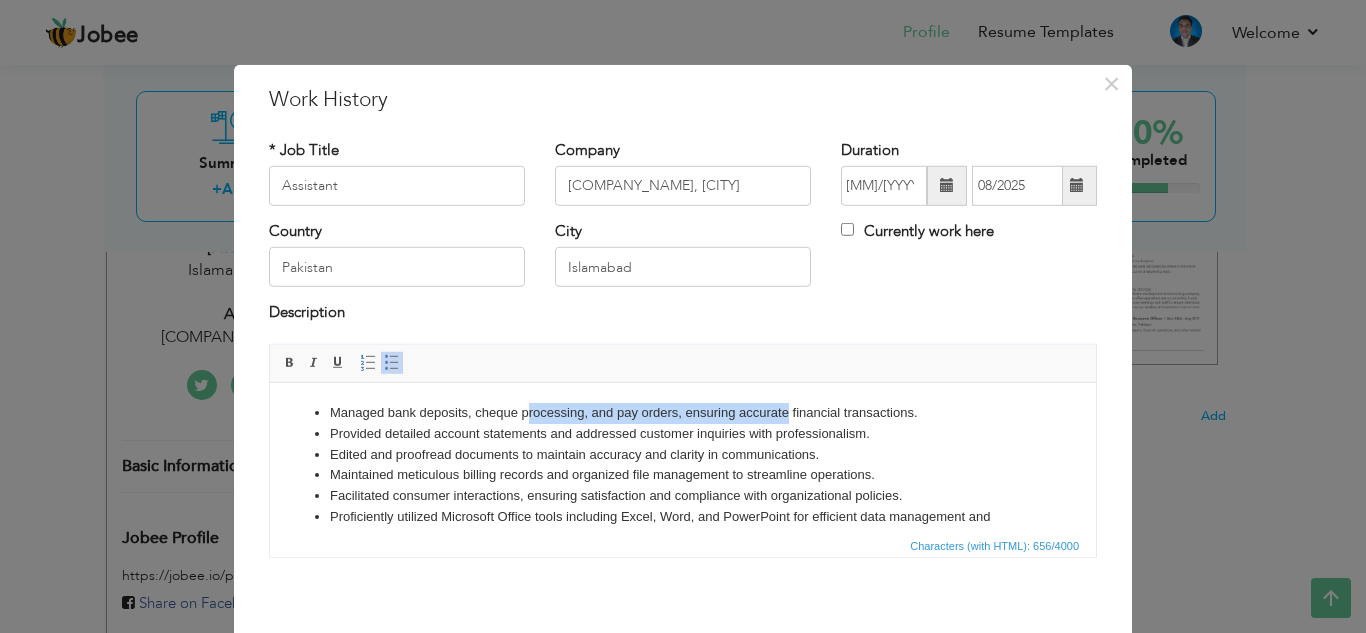 drag, startPoint x: 787, startPoint y: 417, endPoint x: 529, endPoint y: 404, distance: 258.3273 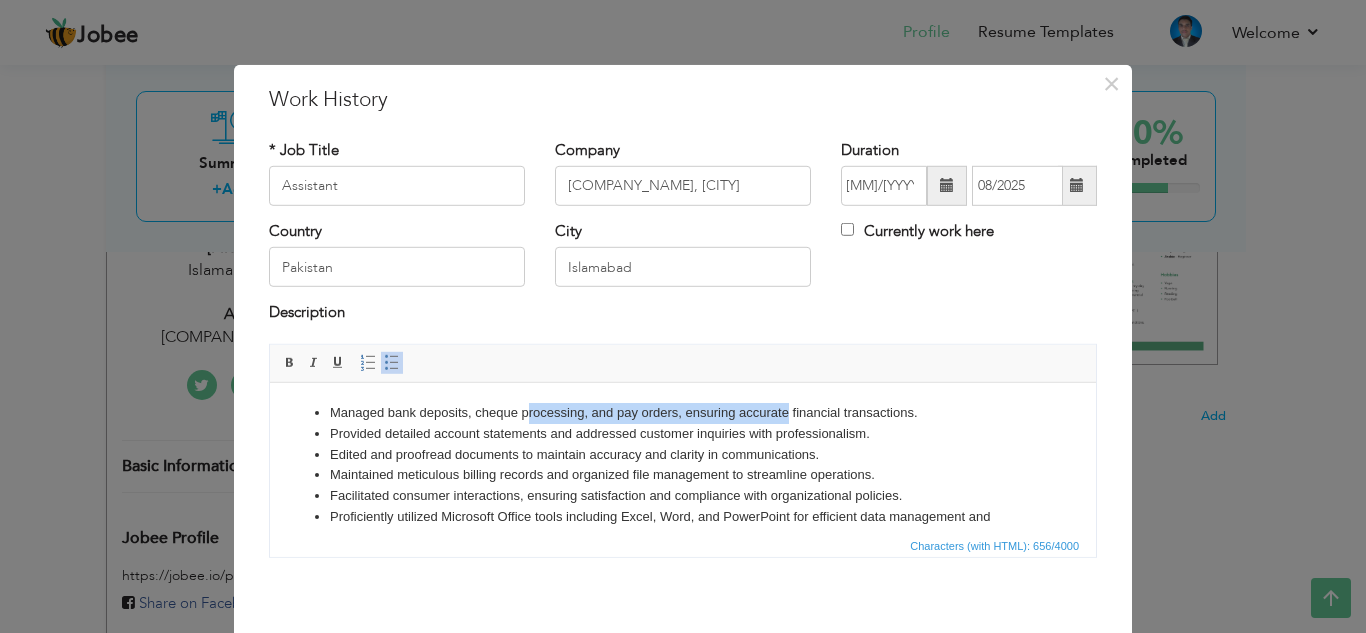 click on "Managed bank deposits, cheque processing, and pay orders, ensuring accurate financial transactions." at bounding box center [683, 412] 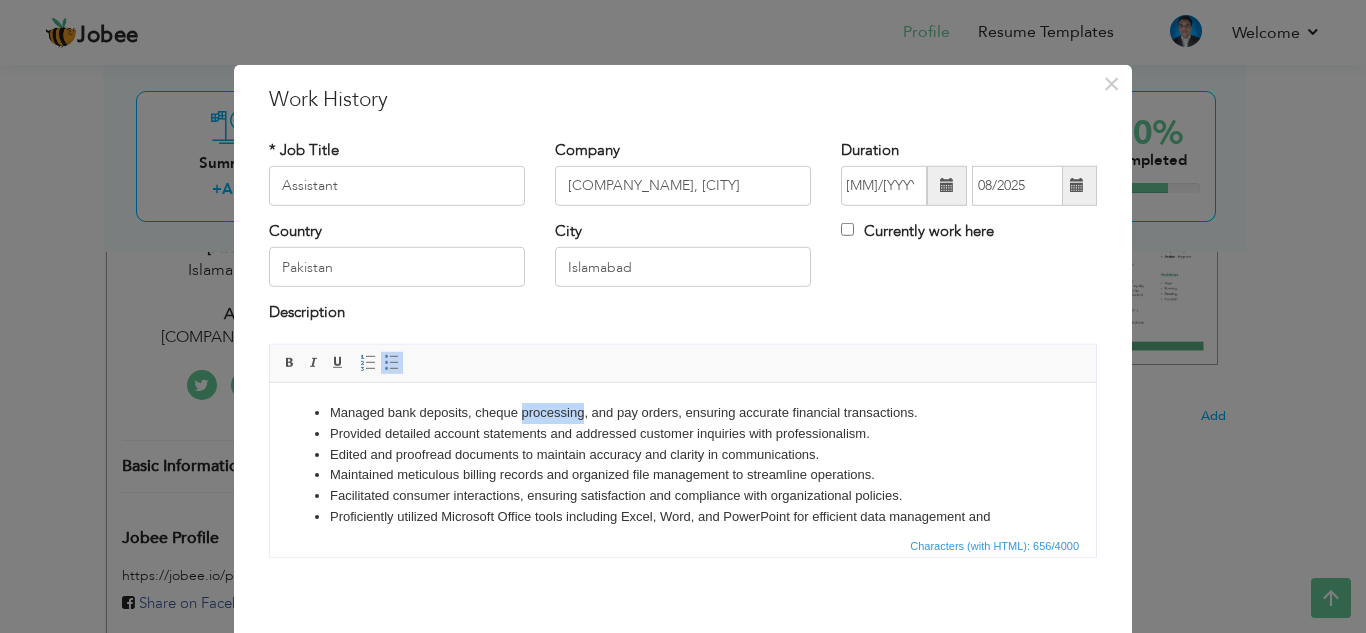 click on "Managed bank deposits, cheque processing, and pay orders, ensuring accurate financial transactions." at bounding box center (683, 412) 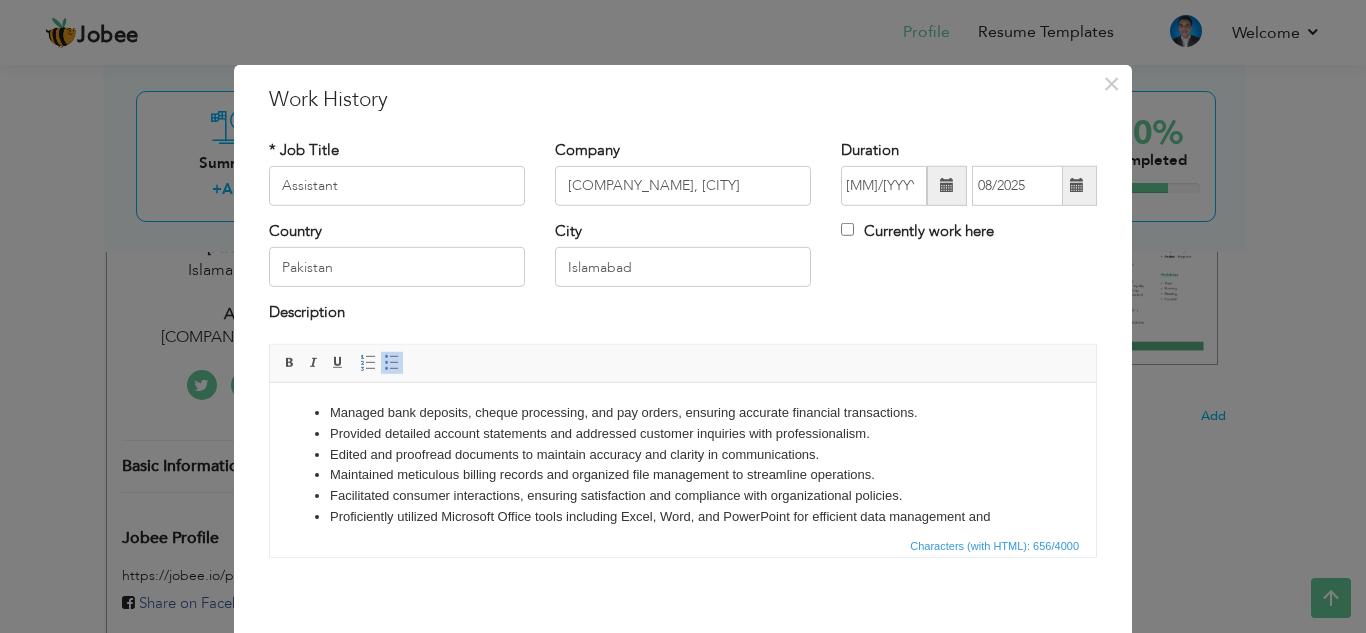 click on "Managed bank deposits, cheque processing, and pay orders, ensuring accurate financial transactions." at bounding box center (683, 412) 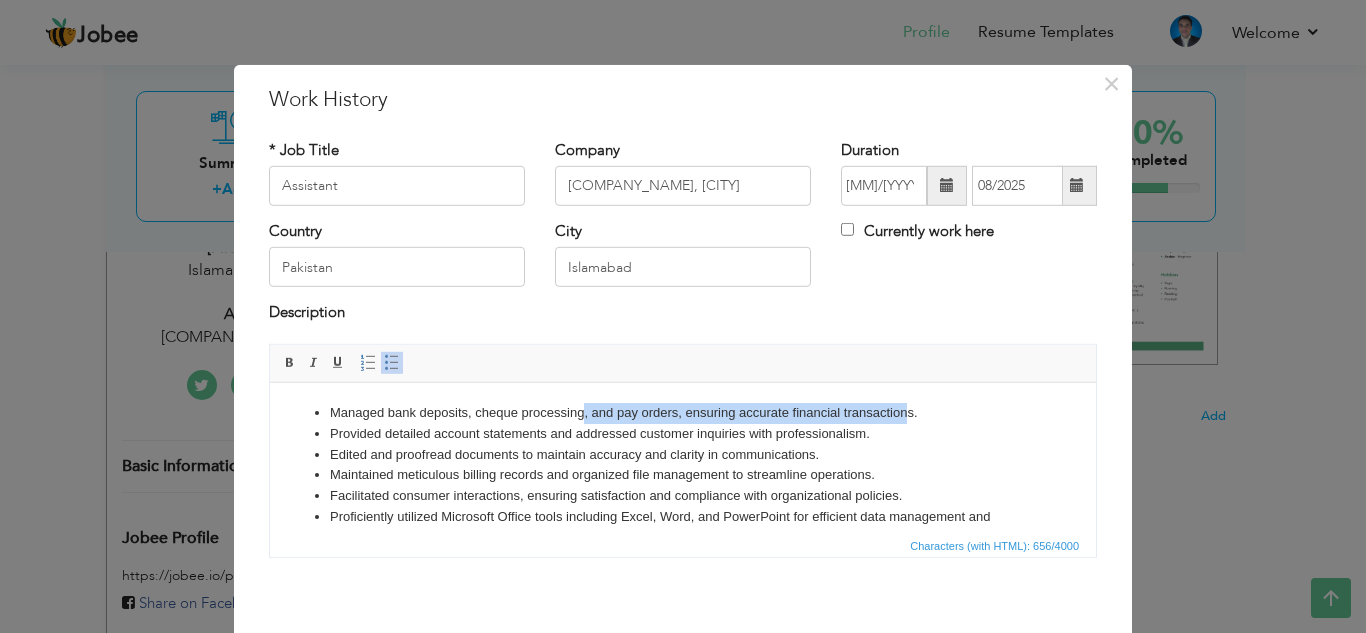 drag, startPoint x: 585, startPoint y: 414, endPoint x: 906, endPoint y: 418, distance: 321.02493 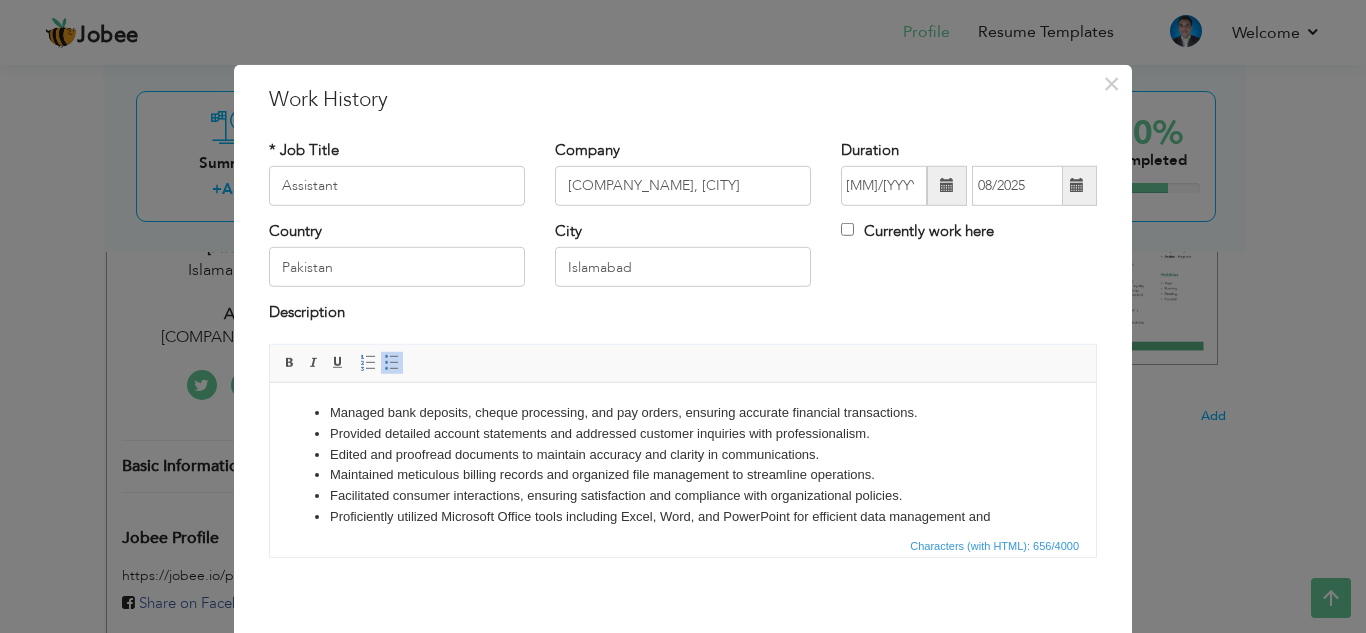 click on "Managed bank deposits, cheque processing, and pay orders, ensuring accurate financial transactions." at bounding box center (683, 412) 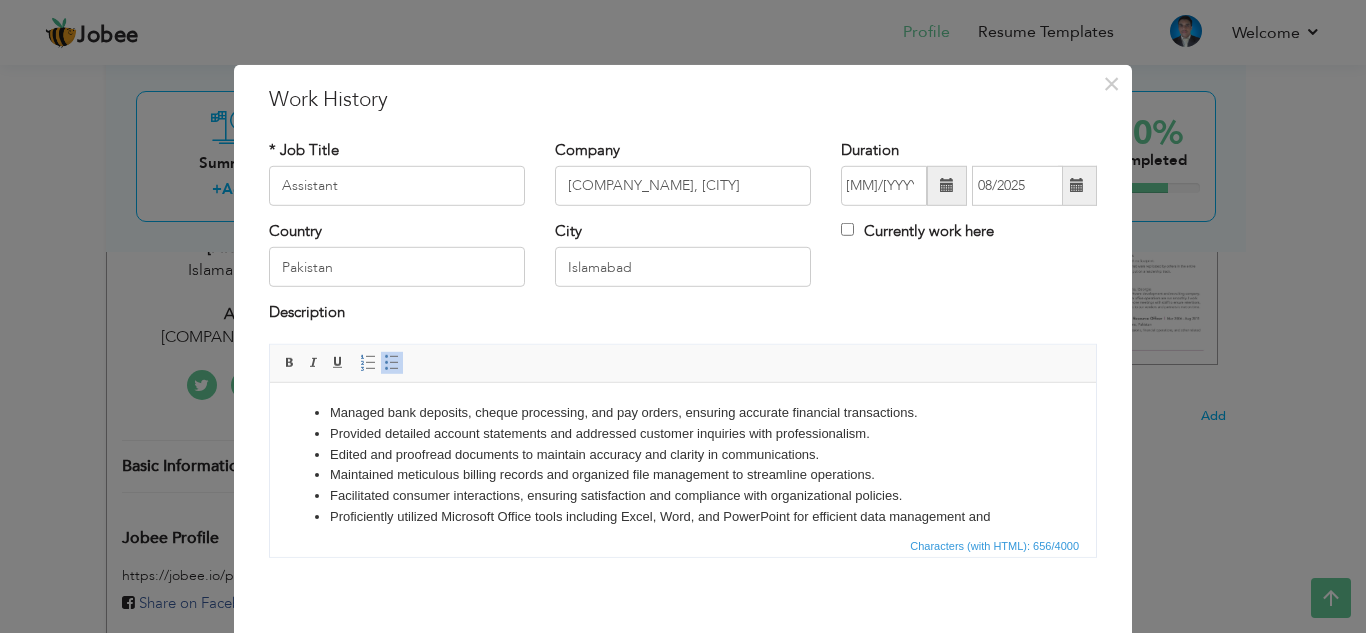 click on "Managed bank deposits, cheque processing, and pay orders, ensuring accurate financial transactions." at bounding box center (683, 412) 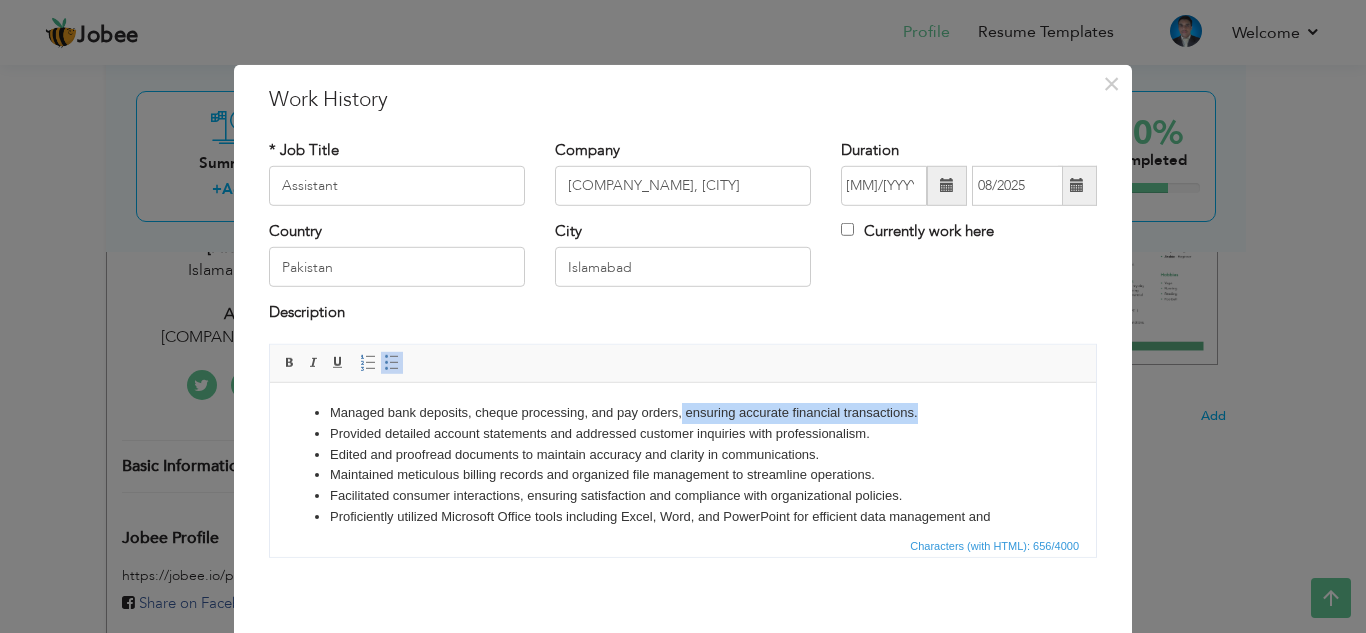 drag, startPoint x: 680, startPoint y: 411, endPoint x: 918, endPoint y: 419, distance: 238.13441 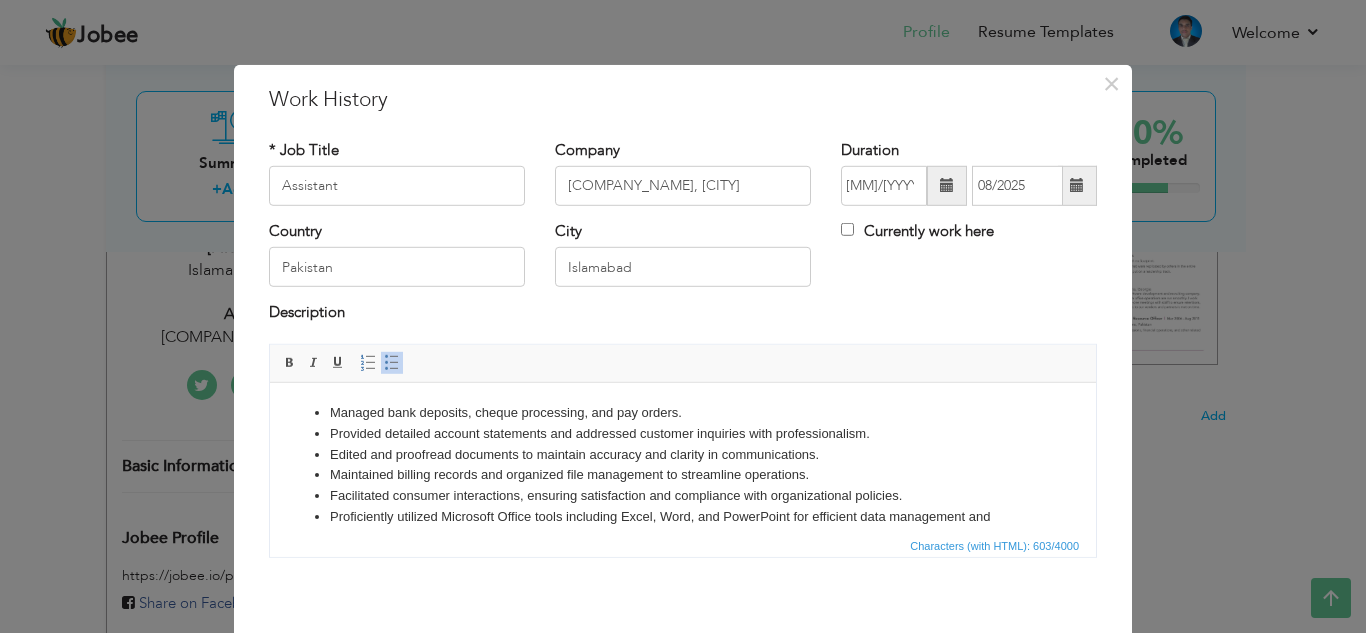 scroll, scrollTop: 12, scrollLeft: 0, axis: vertical 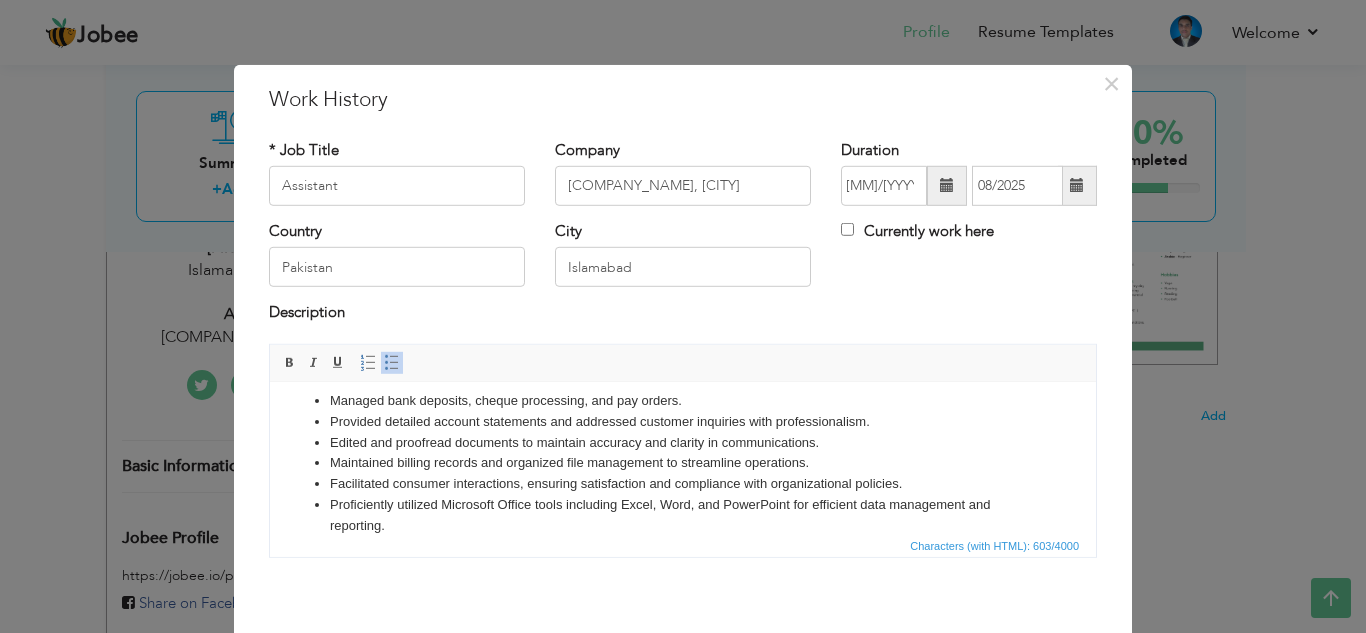 click at bounding box center (1077, 185) 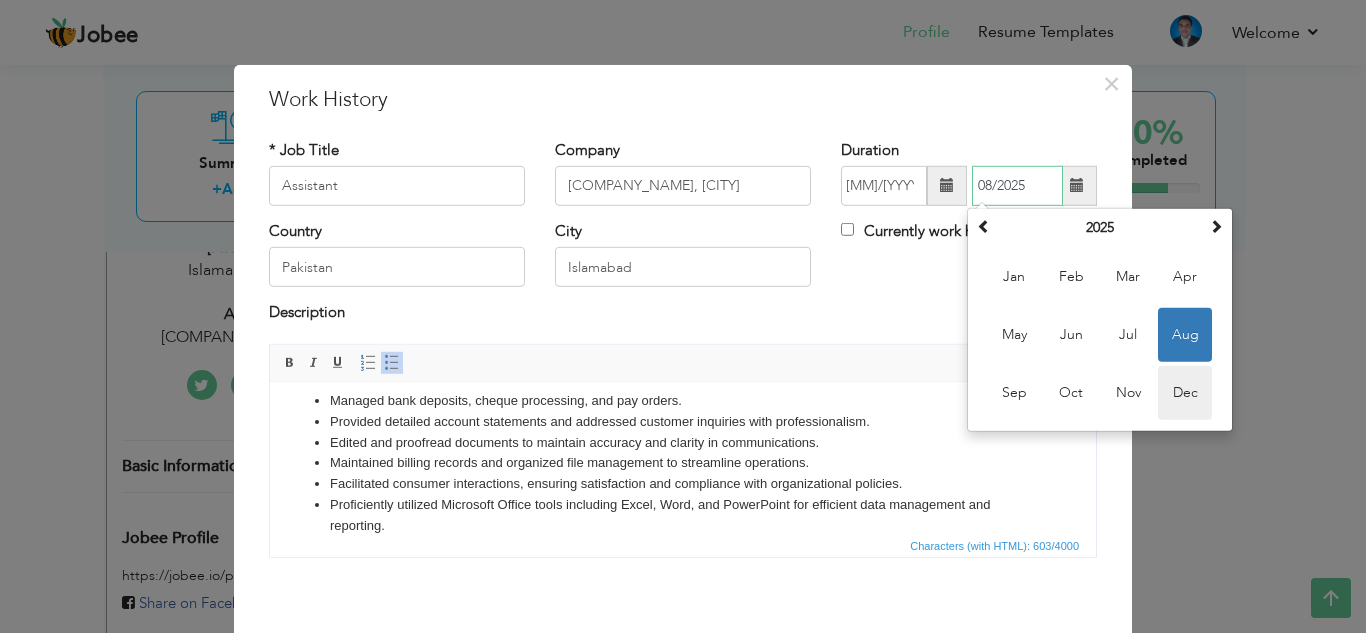 click on "Dec" at bounding box center (1185, 393) 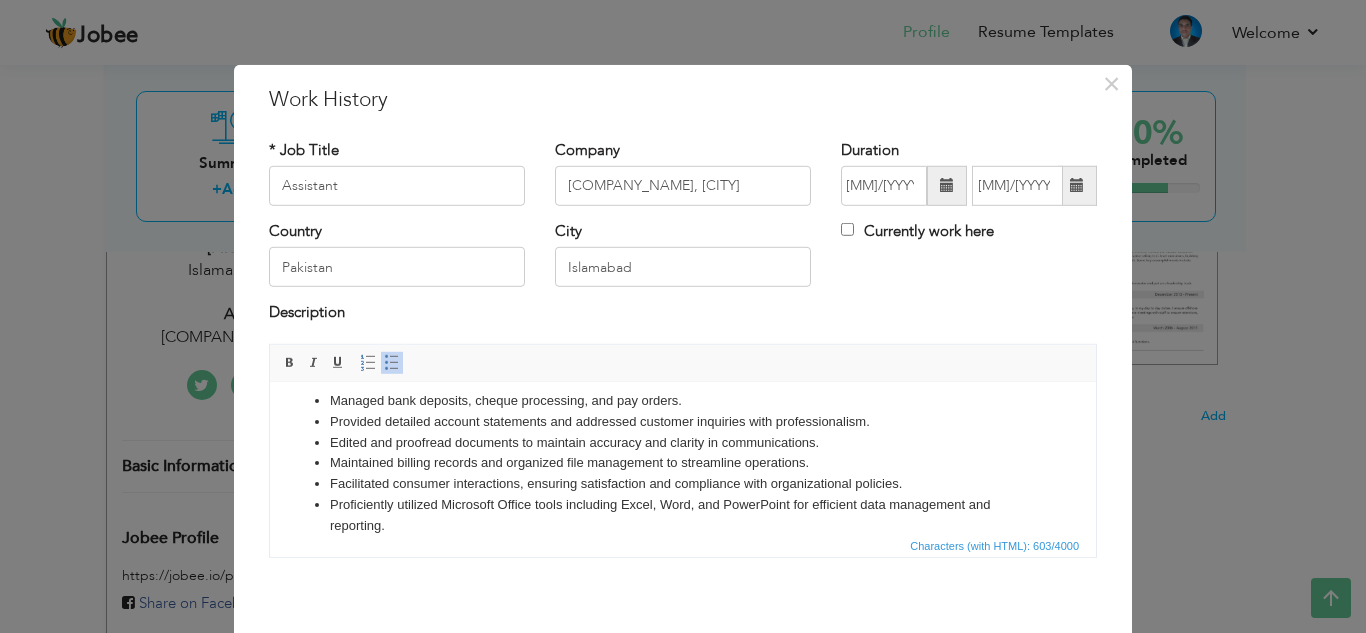 click at bounding box center (1077, 186) 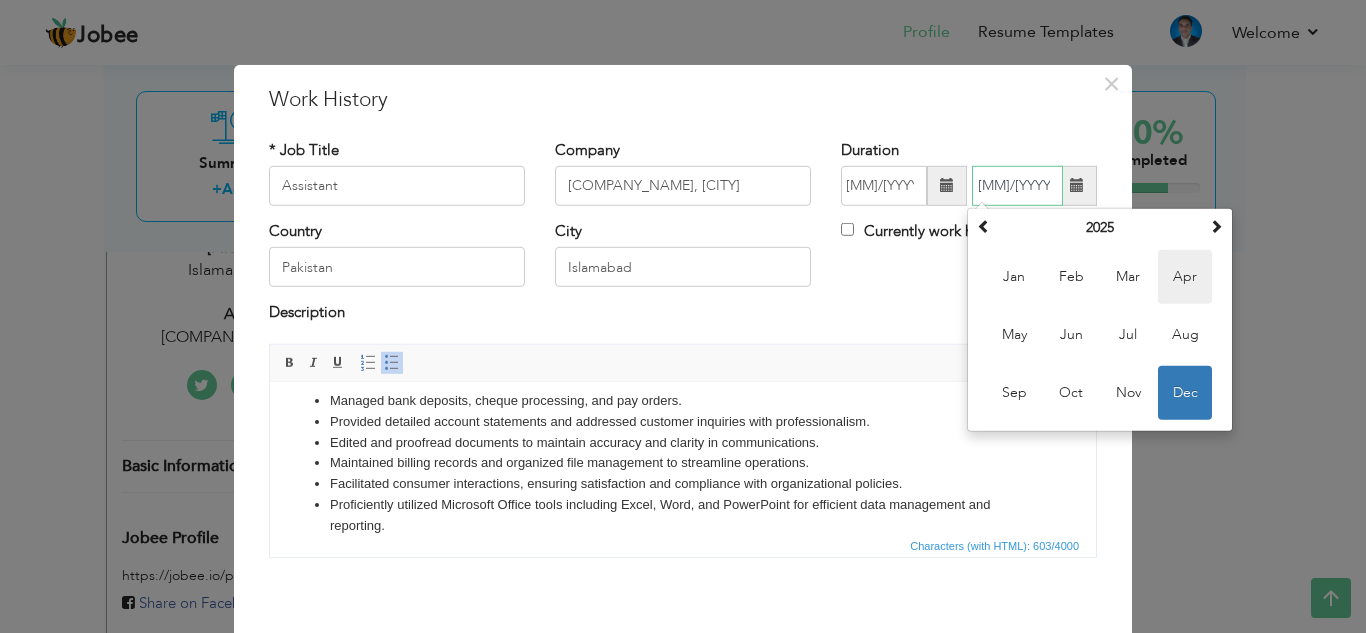 click on "Apr" at bounding box center (1185, 277) 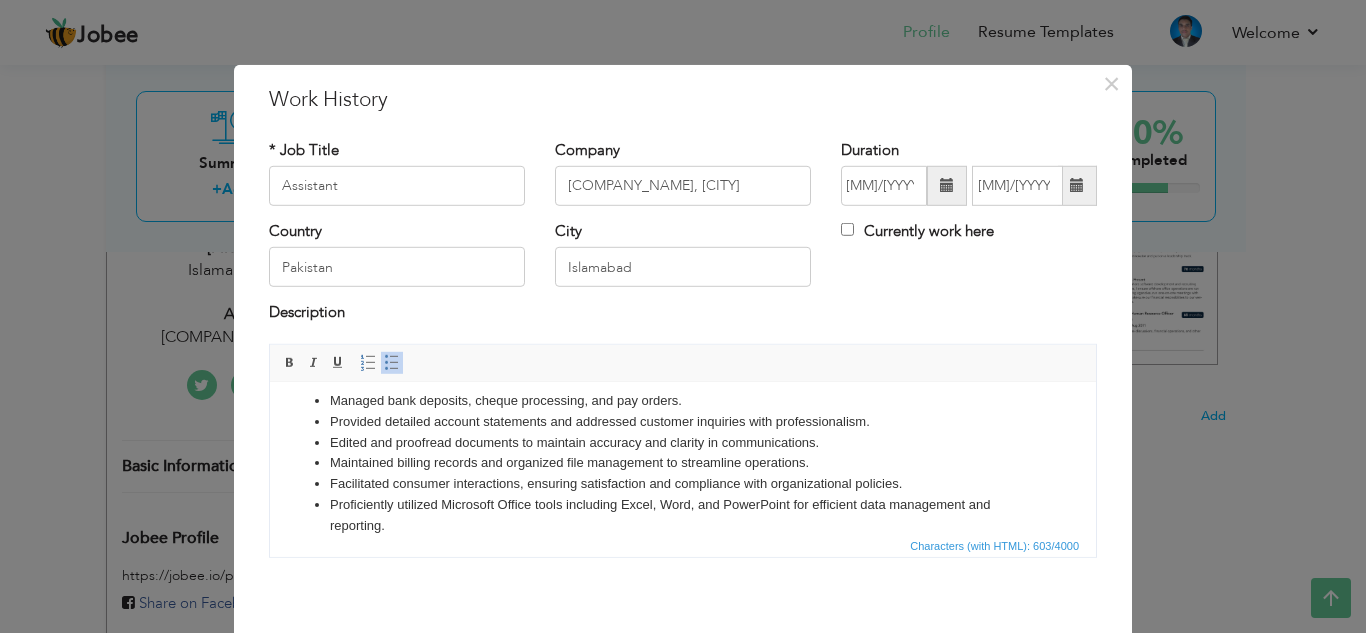 click on "Country
Pakistan
City
Islamabad
Currently work here" at bounding box center [683, 261] 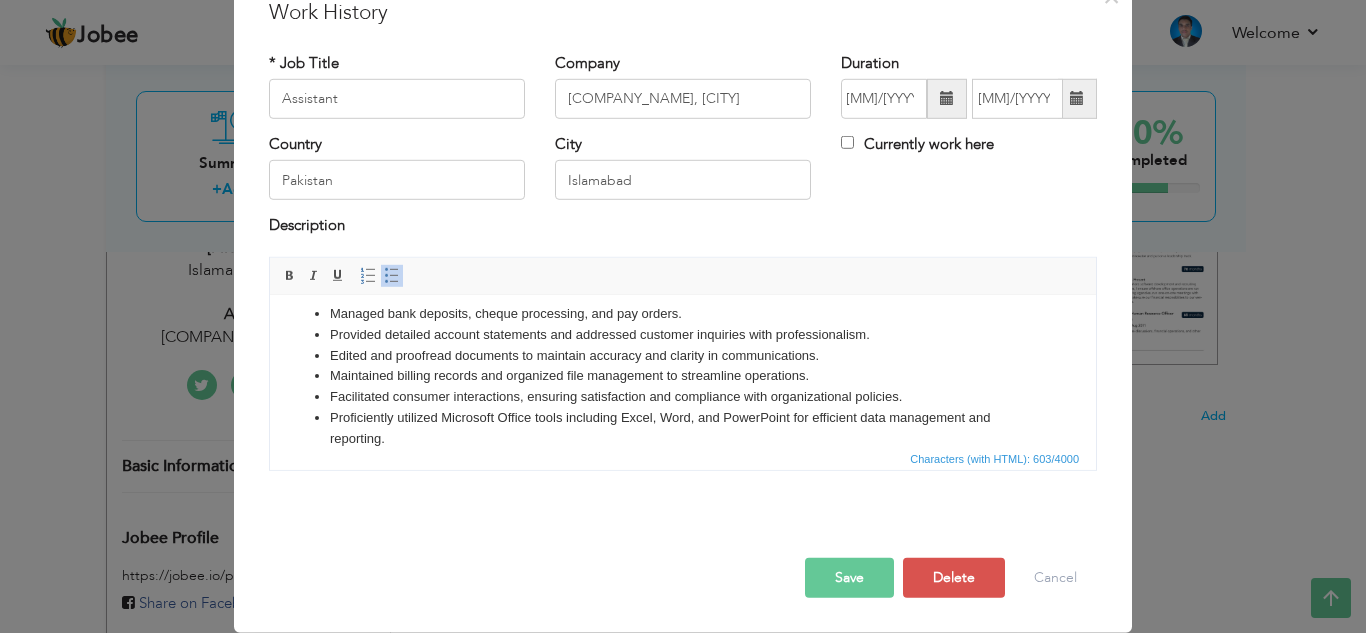 scroll, scrollTop: 86, scrollLeft: 0, axis: vertical 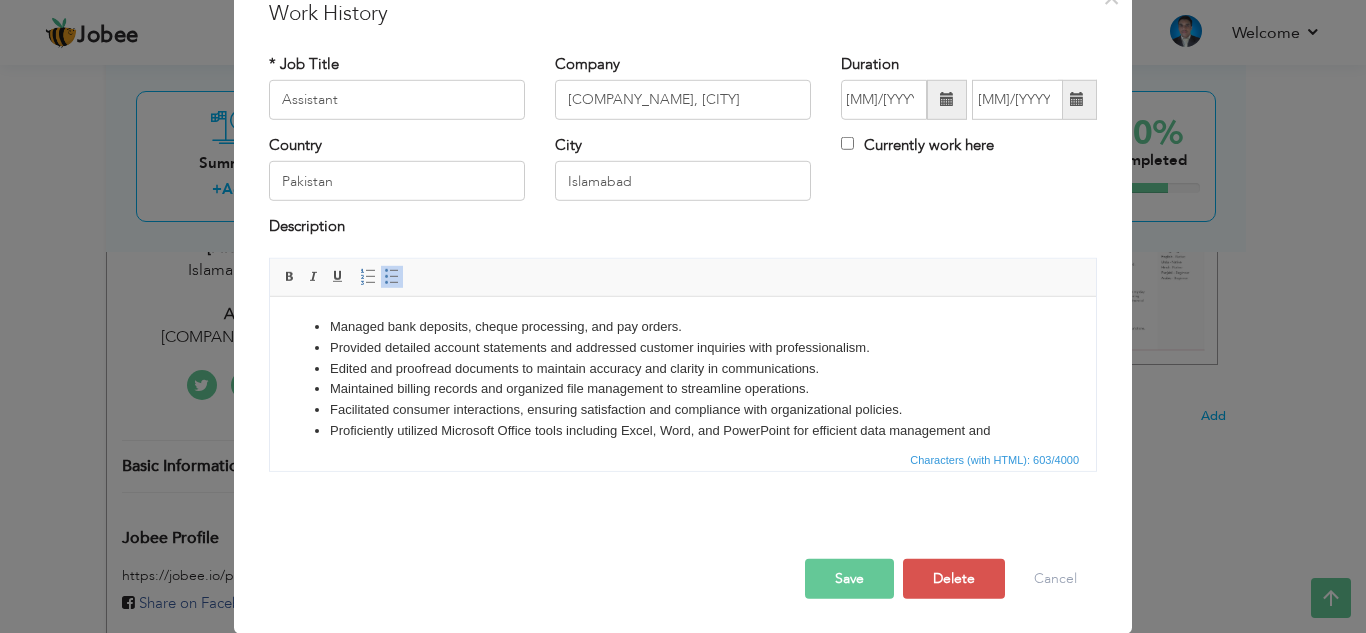 click on "Save" at bounding box center [849, 579] 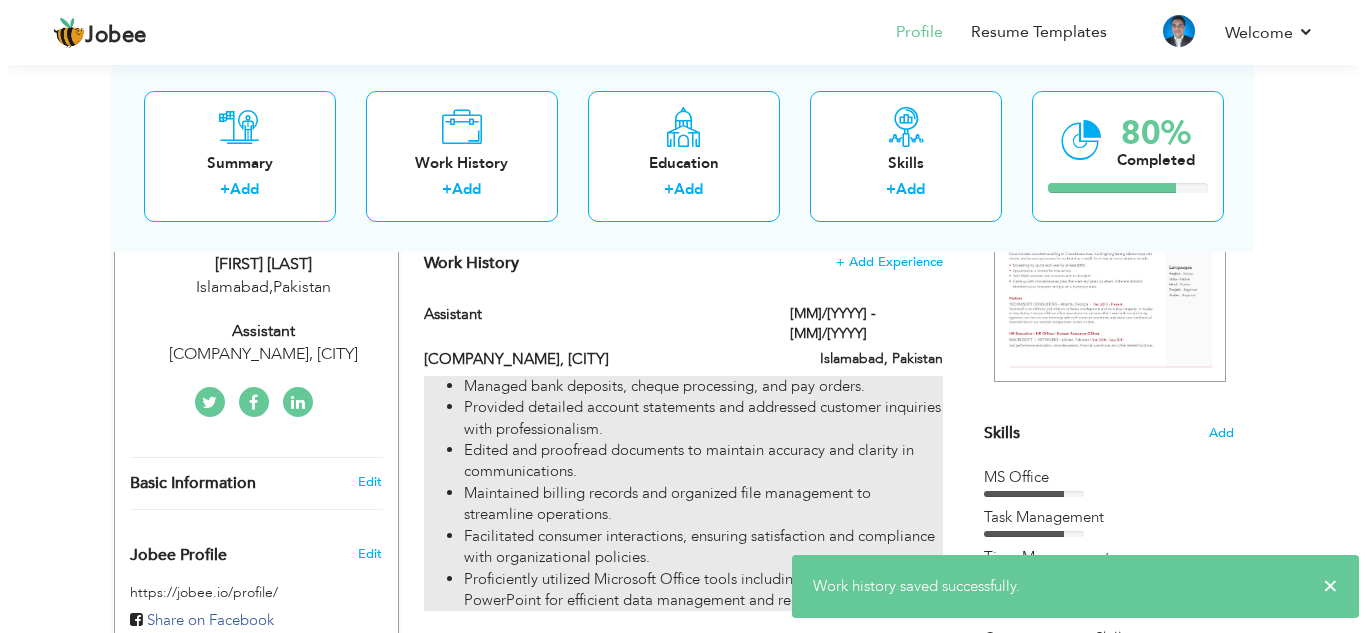 scroll, scrollTop: 336, scrollLeft: 0, axis: vertical 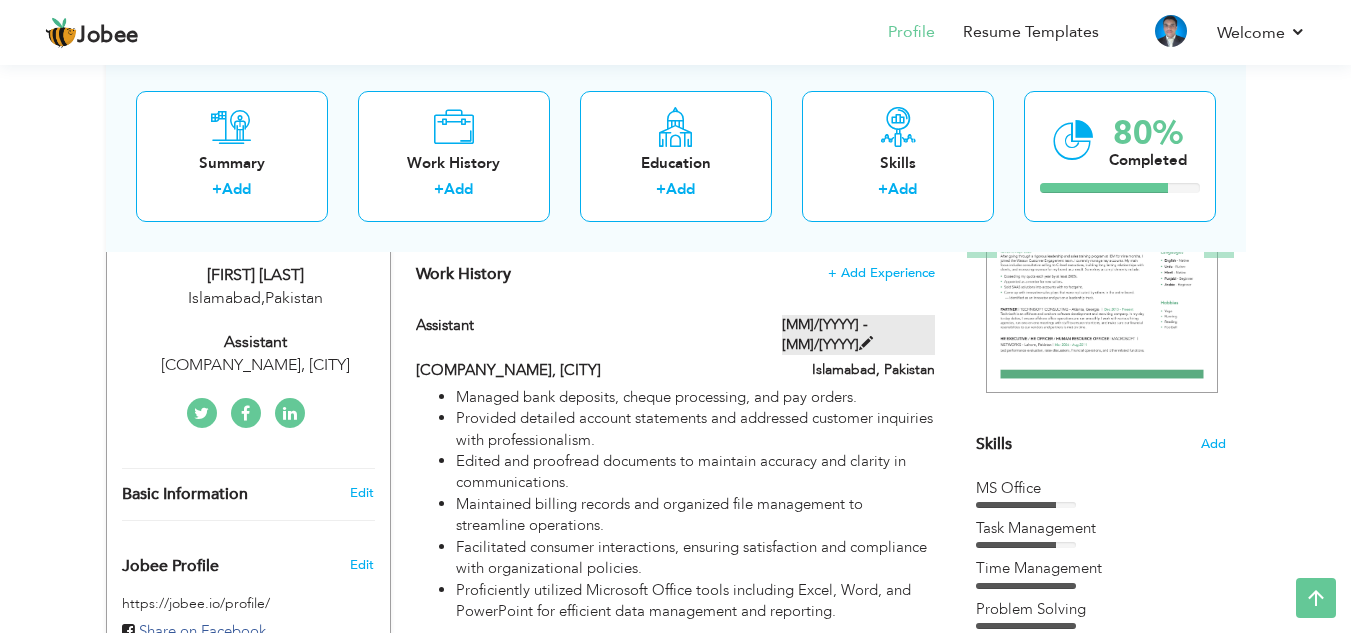 click on "03/2019 - 04/2025" at bounding box center (858, 335) 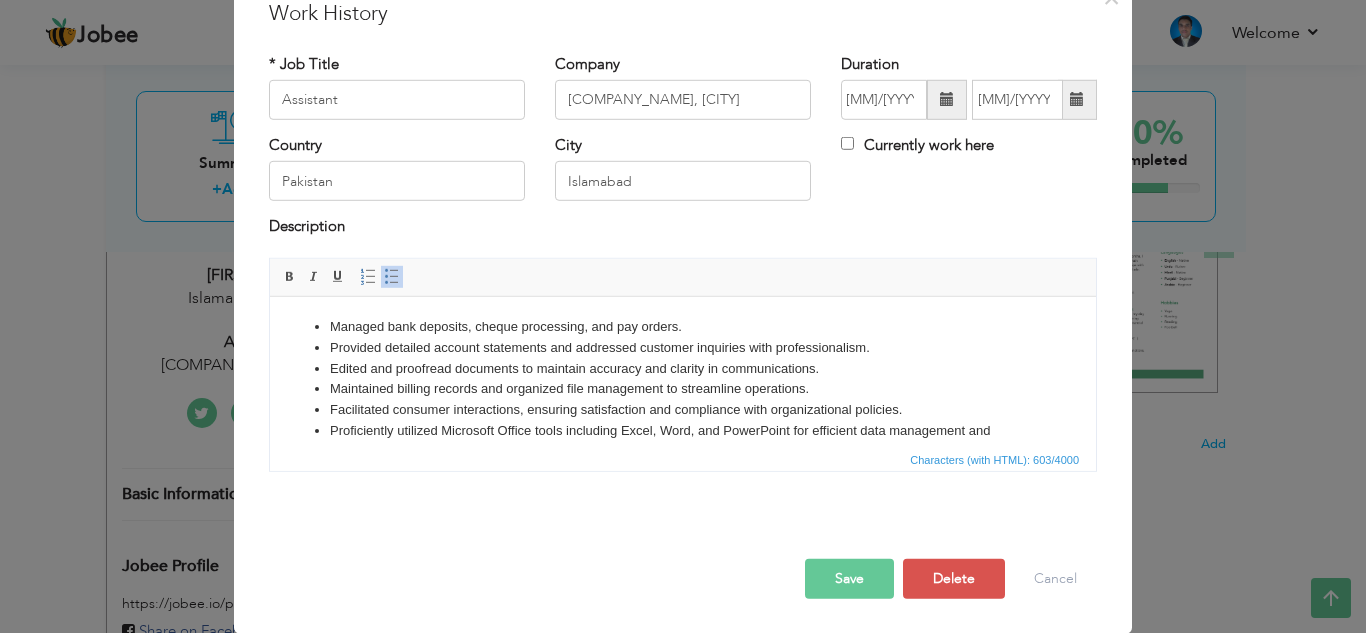 scroll, scrollTop: 0, scrollLeft: 0, axis: both 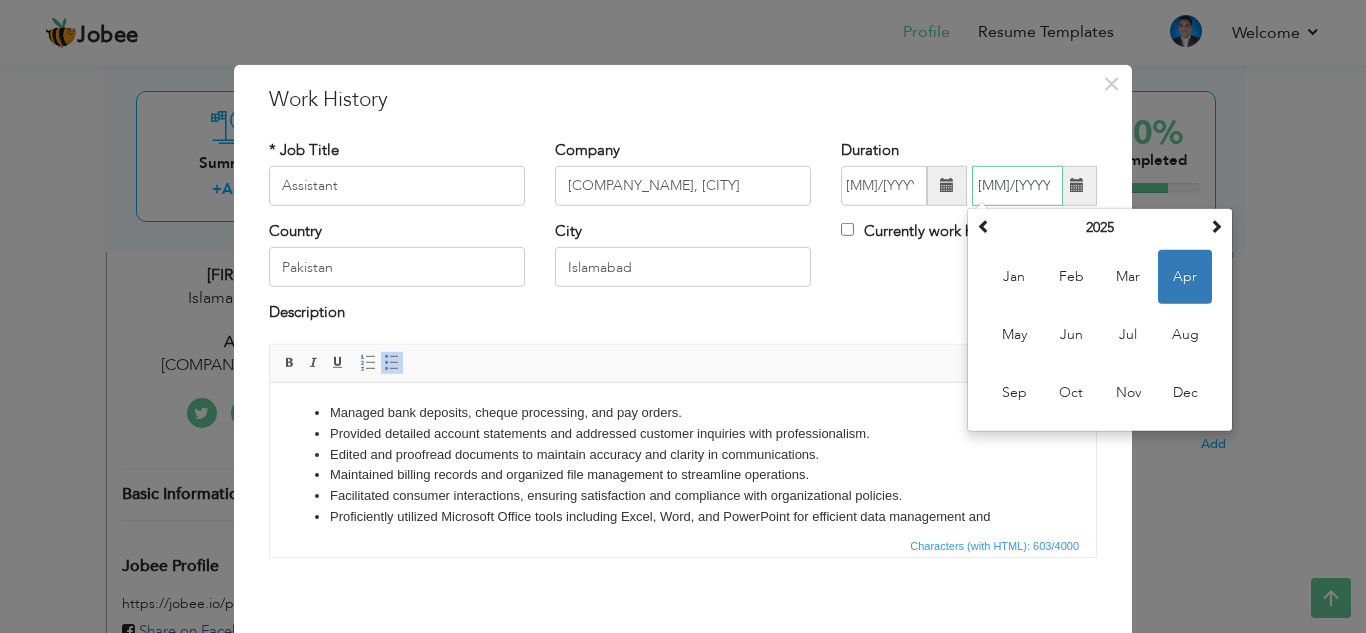 click on "04/2025" at bounding box center [1017, 186] 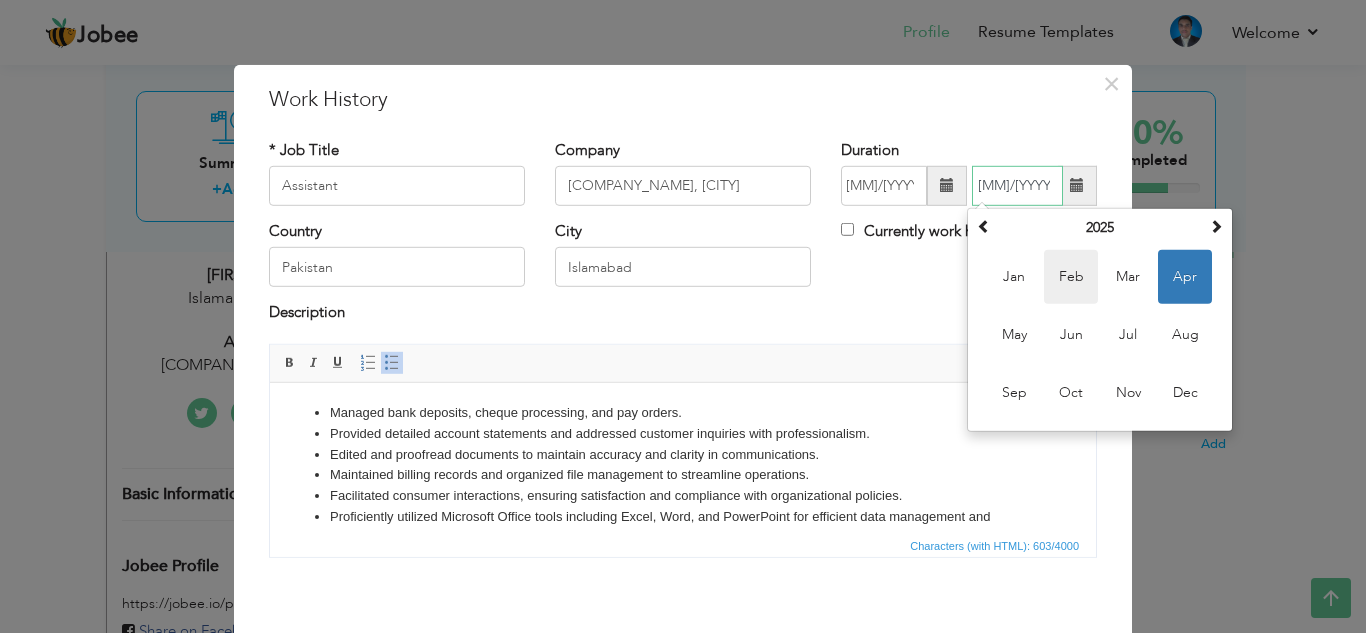 click on "Feb" at bounding box center (1071, 277) 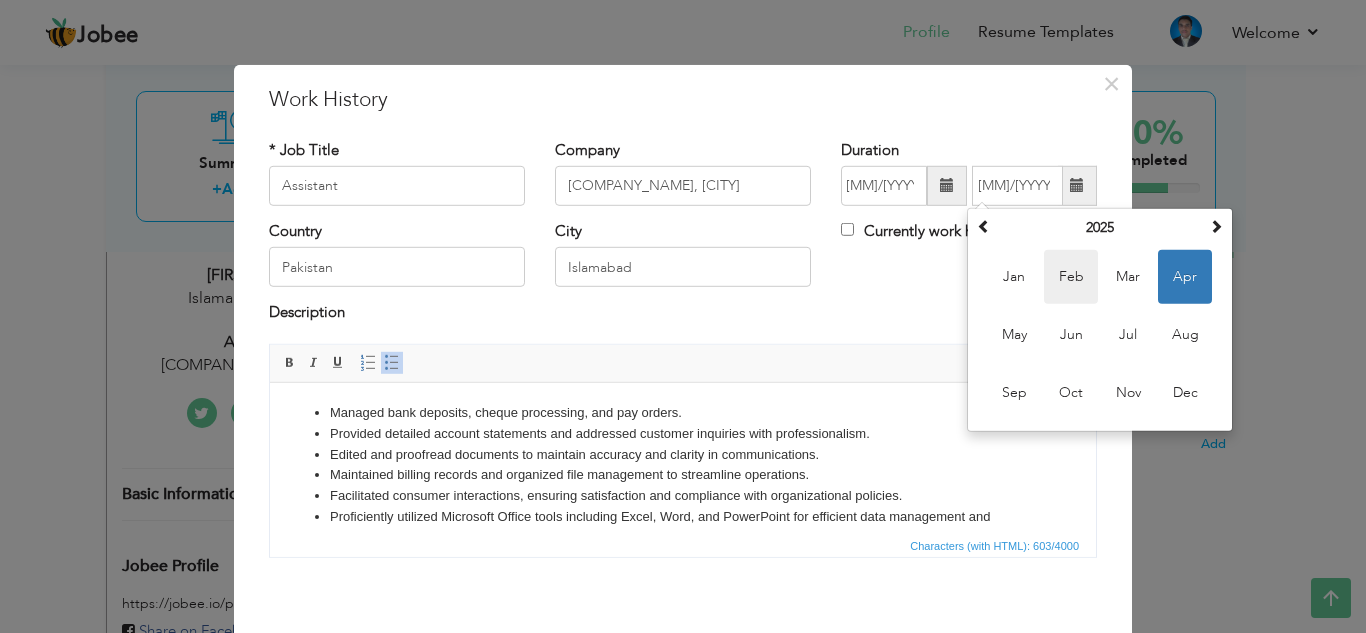 type on "02/2025" 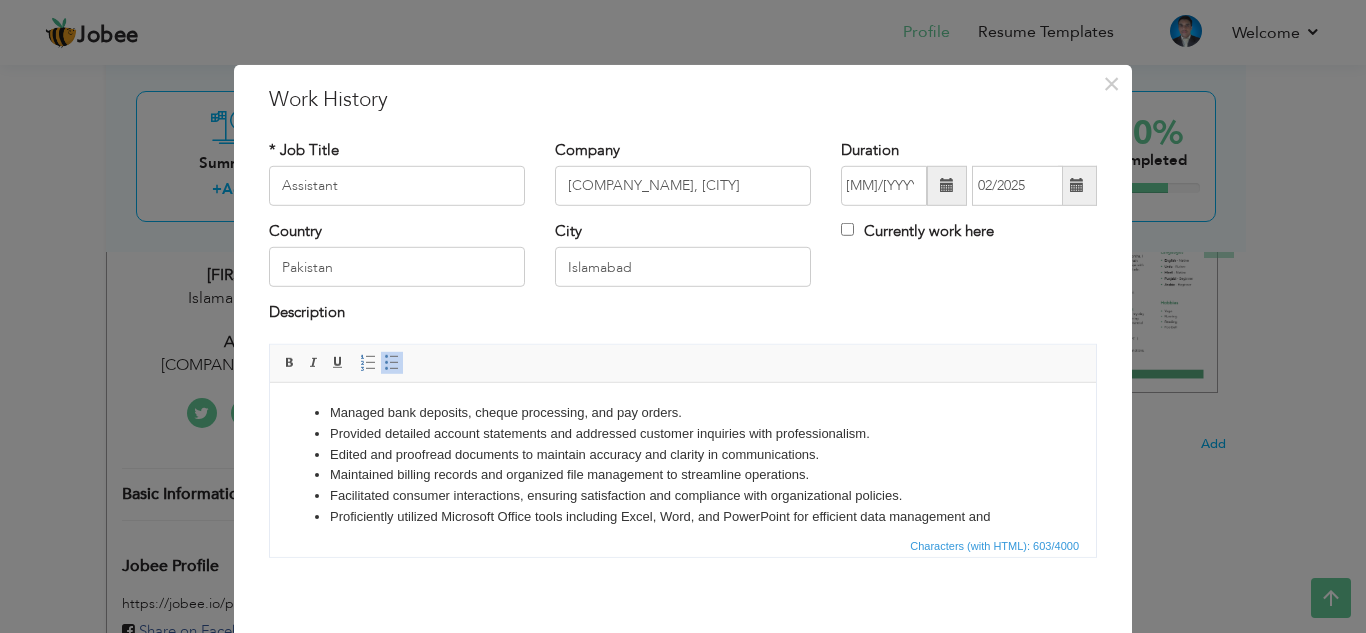 click on "Country
Pakistan
City
Islamabad
Currently work here" at bounding box center (683, 261) 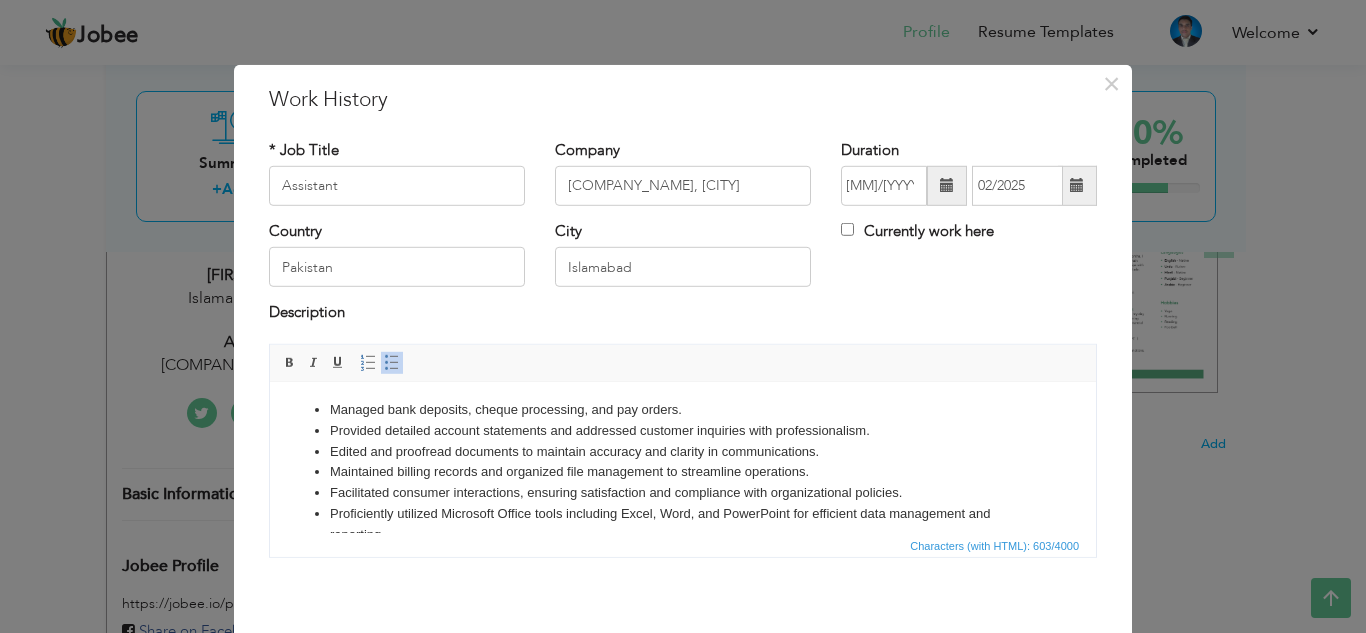 scroll, scrollTop: 36, scrollLeft: 0, axis: vertical 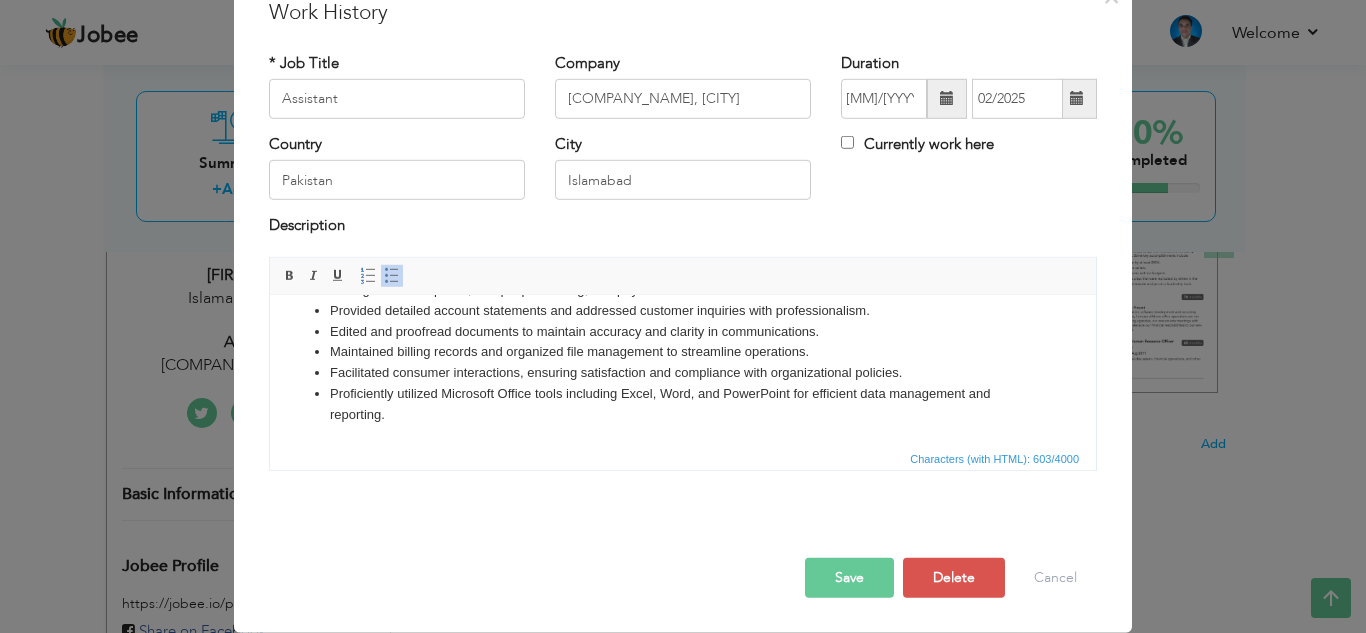 click on "Save" at bounding box center [849, 578] 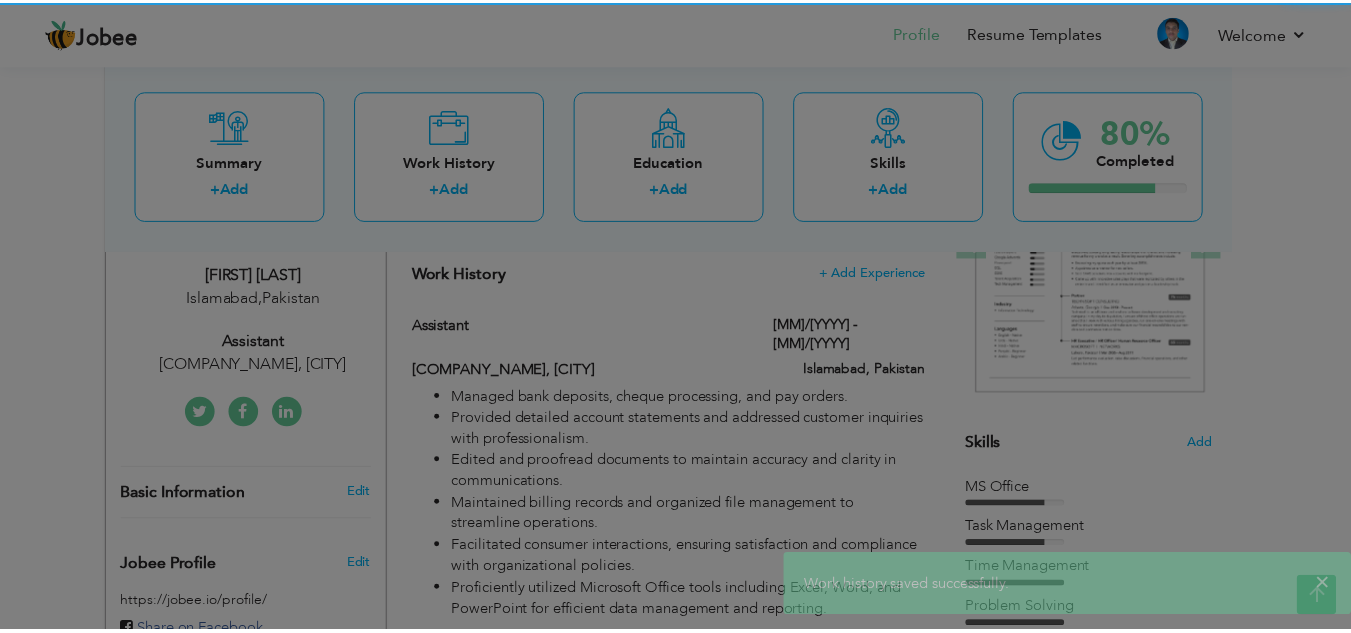 scroll, scrollTop: 0, scrollLeft: 0, axis: both 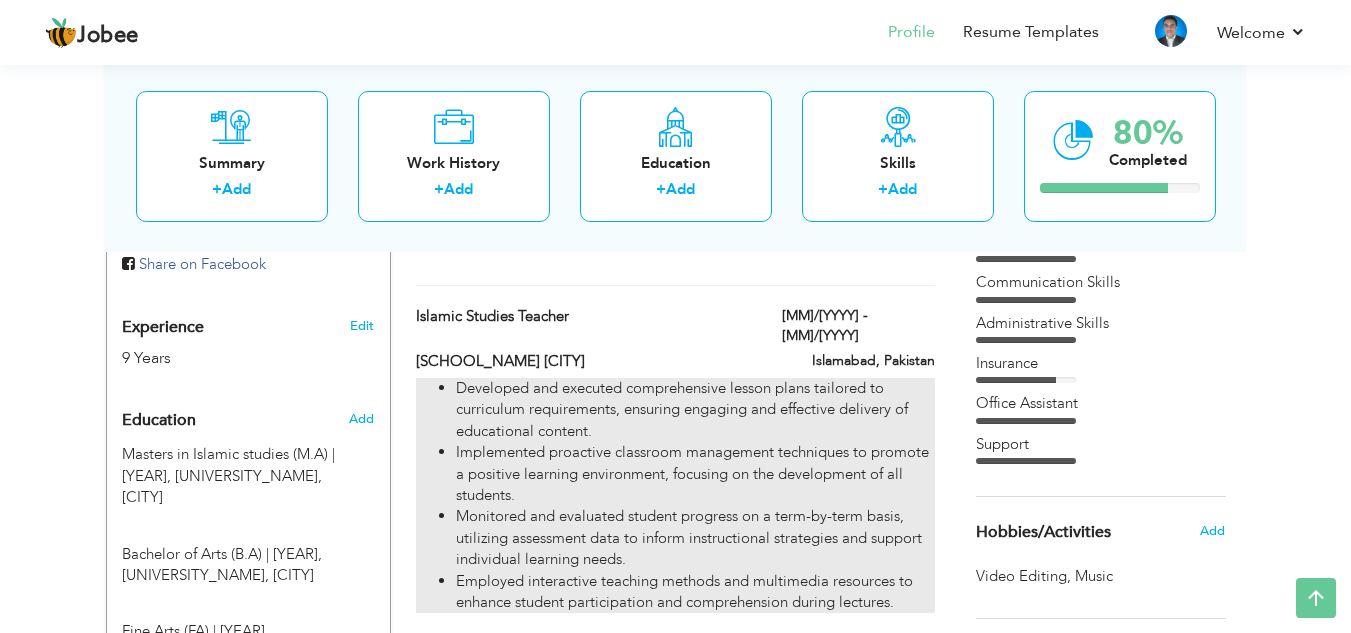 click on "Implemented proactive classroom management techniques to promote a positive learning environment, focusing on the development of all students." at bounding box center (695, 474) 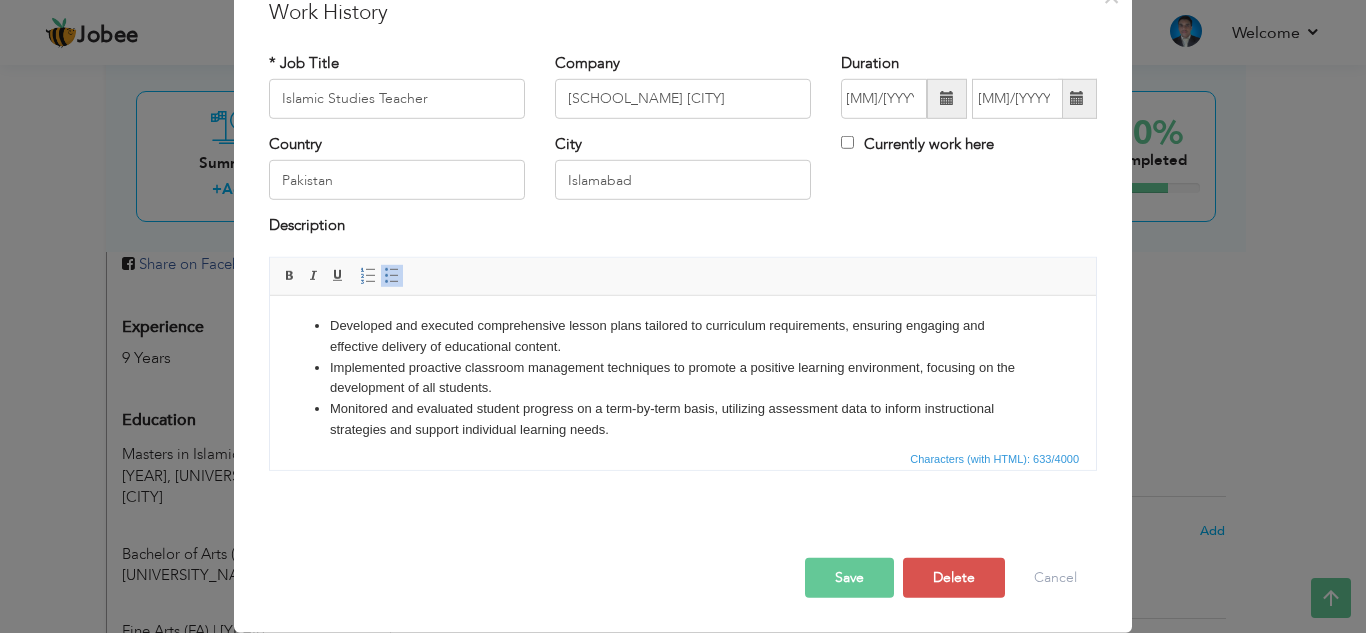 scroll, scrollTop: 0, scrollLeft: 0, axis: both 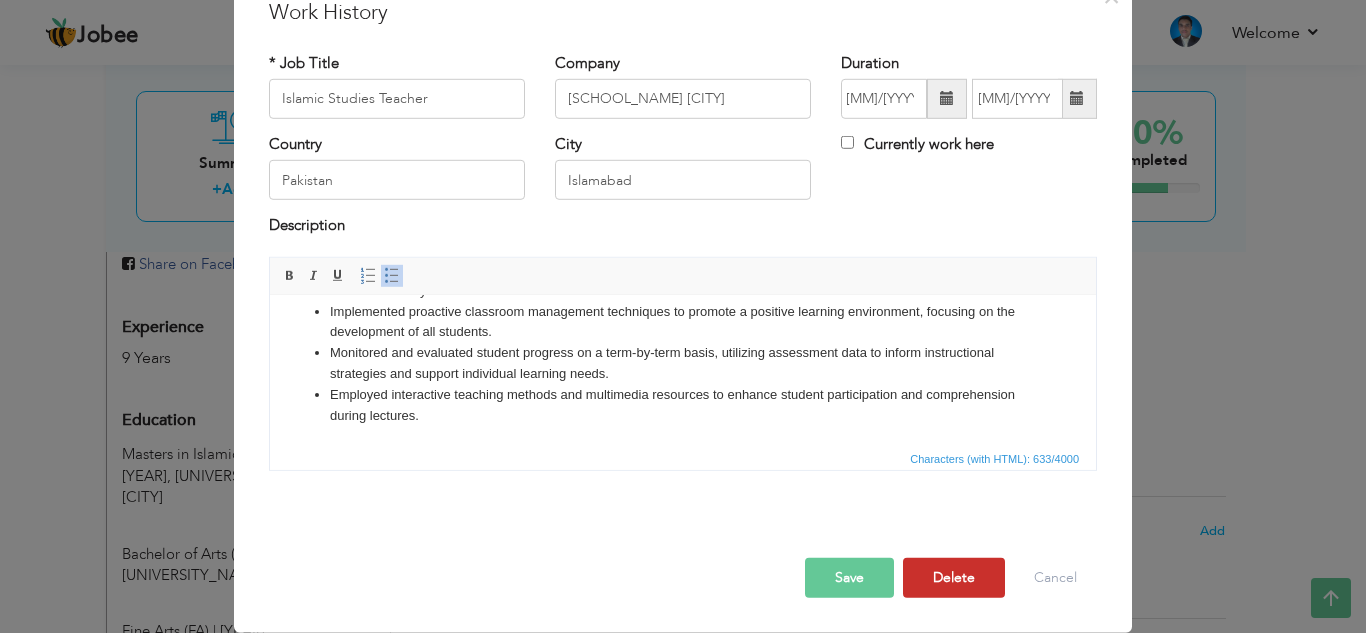 click on "Delete" at bounding box center (954, 578) 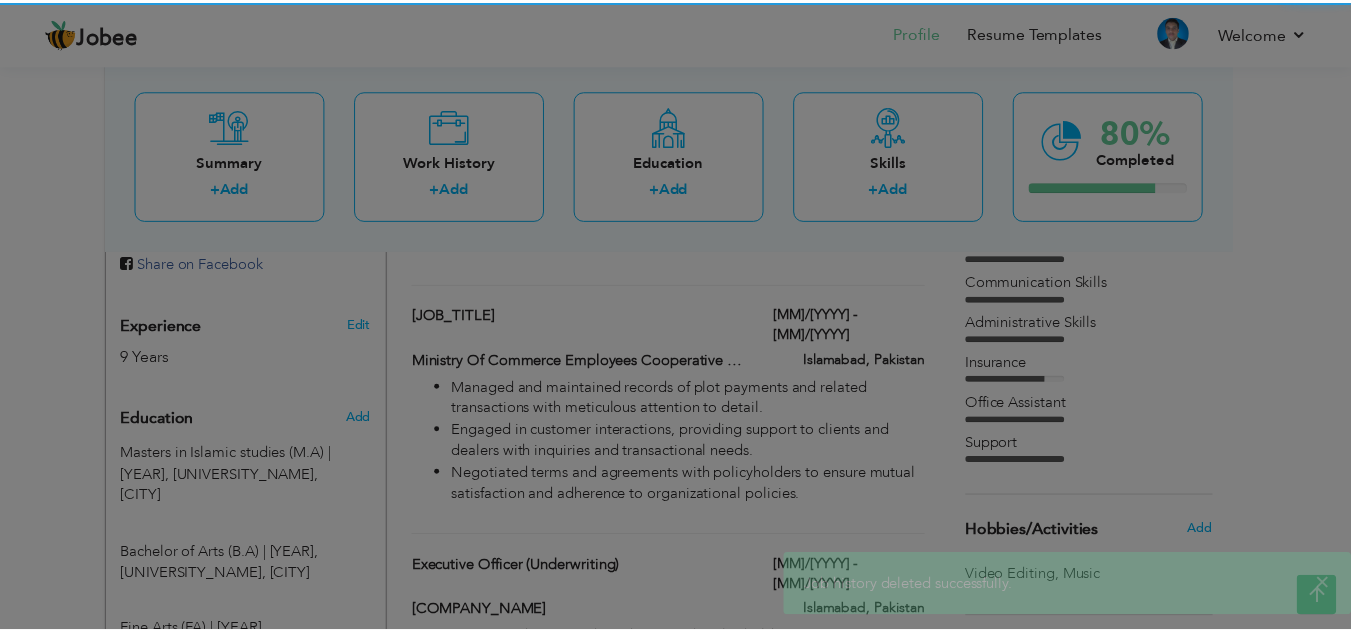 scroll, scrollTop: 0, scrollLeft: 0, axis: both 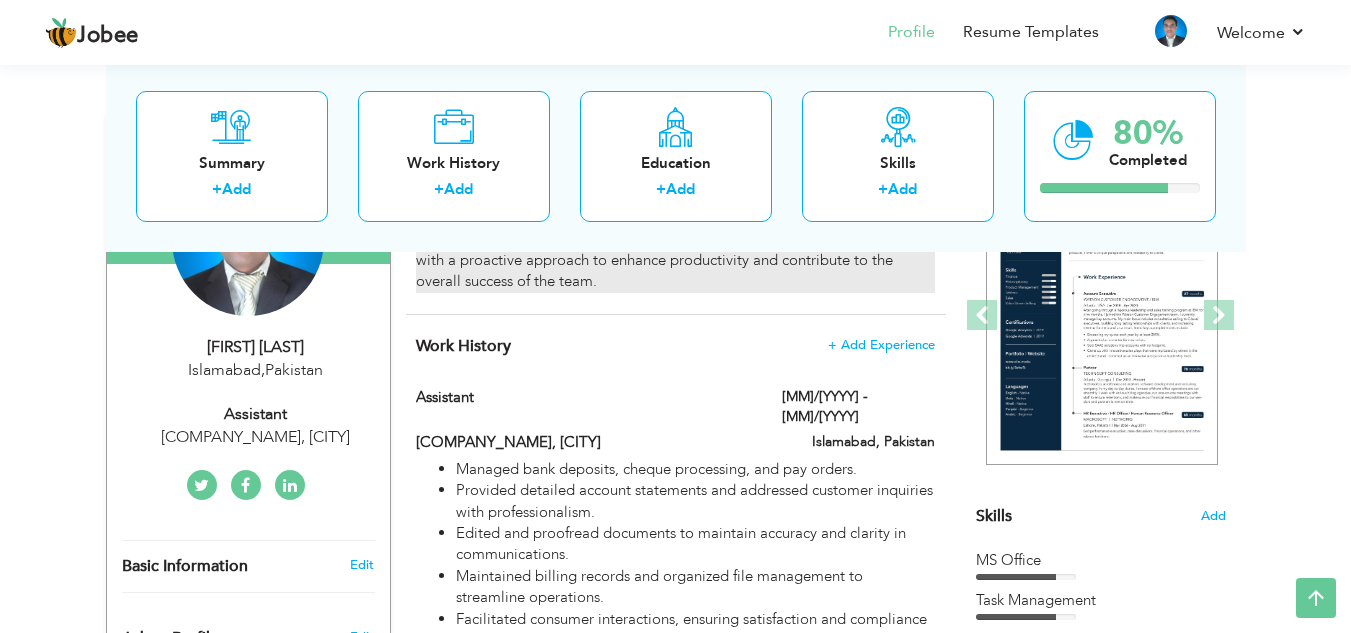 click on "Provided detailed account statements and addressed customer inquiries with professionalism." at bounding box center (695, 501) 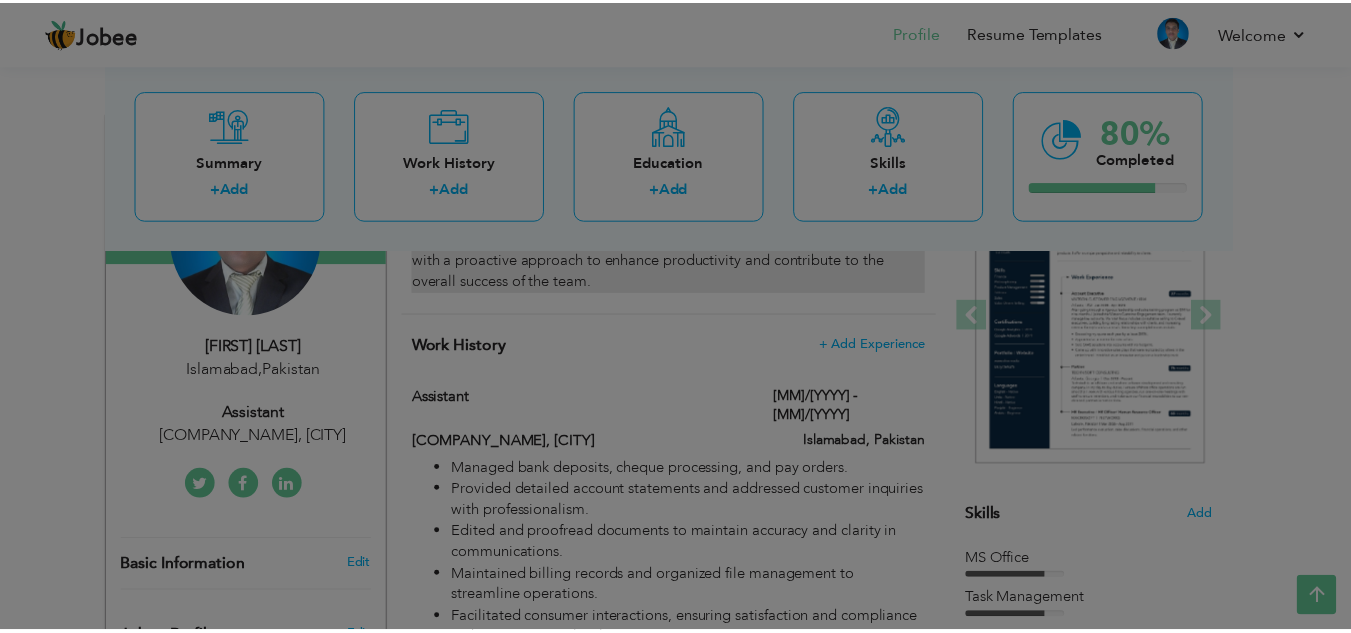 scroll, scrollTop: 0, scrollLeft: 0, axis: both 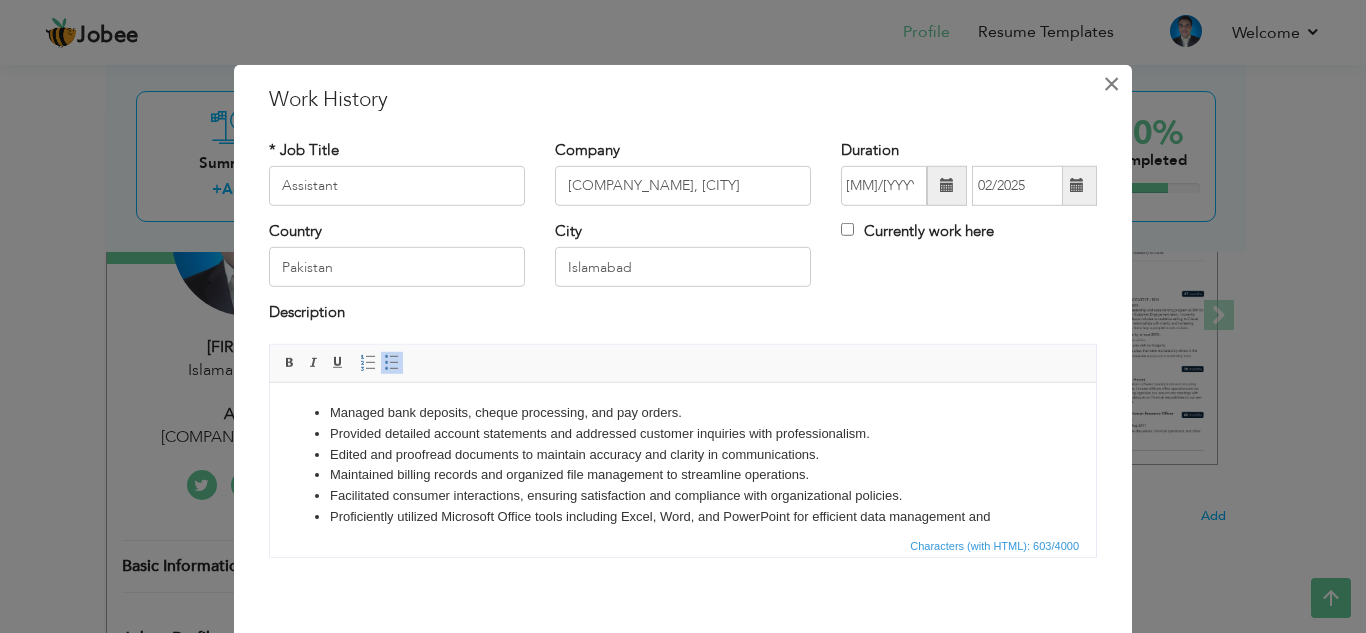 click on "×" at bounding box center [1111, 83] 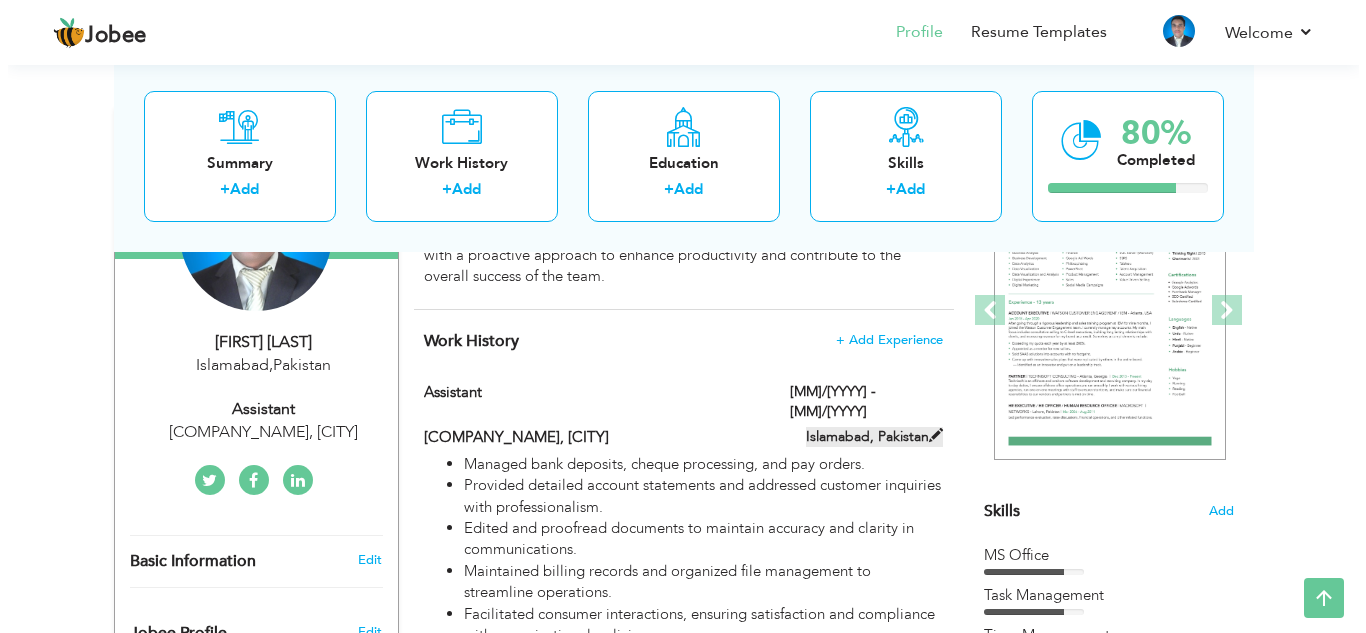 scroll, scrollTop: 272, scrollLeft: 0, axis: vertical 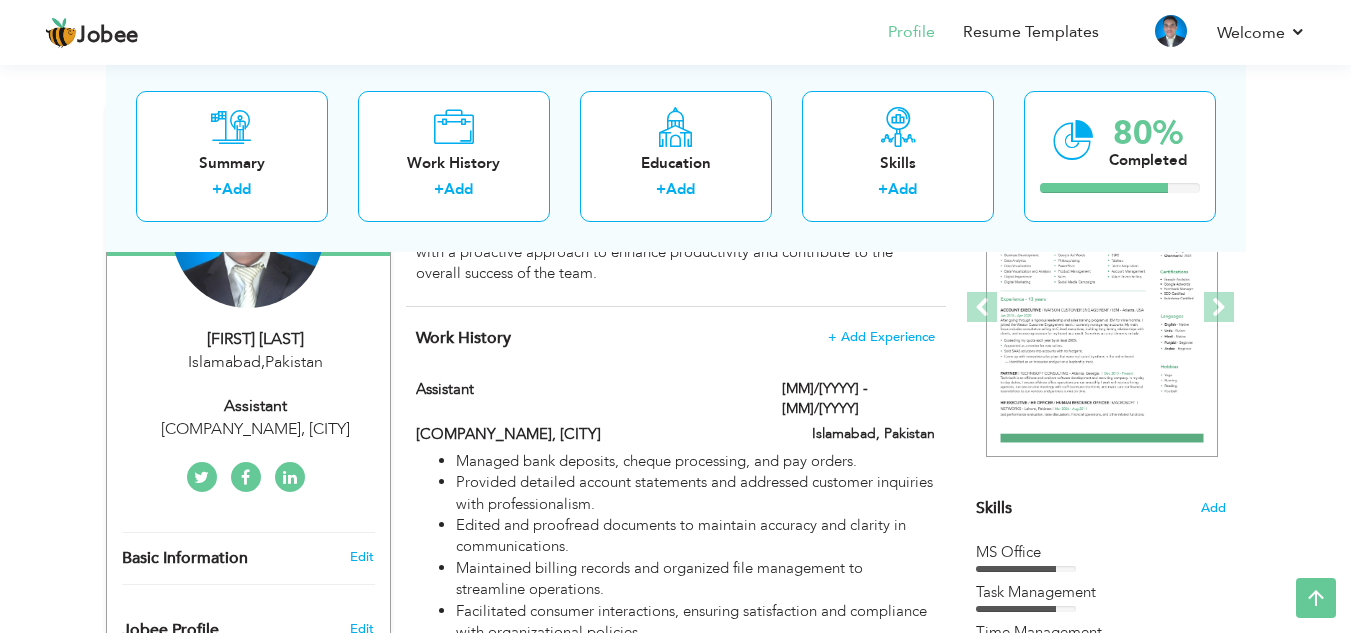 click on "[ADDRESS], [CITY]" at bounding box center (256, 429) 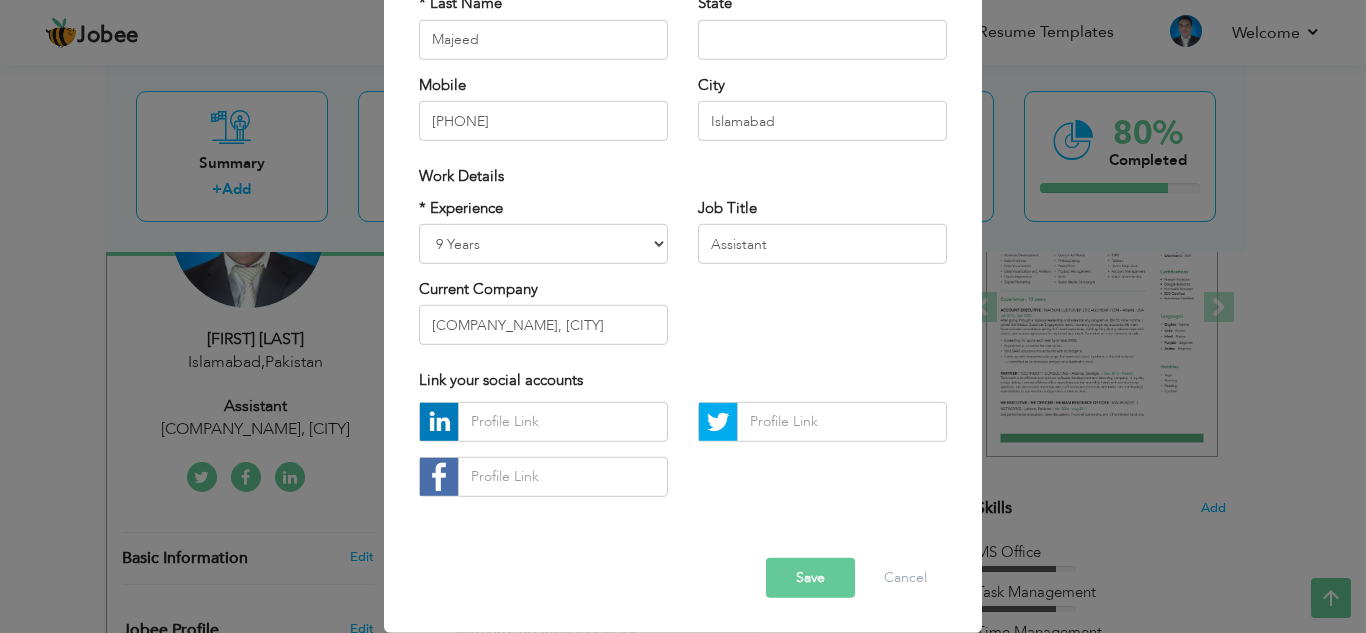 scroll, scrollTop: 269, scrollLeft: 0, axis: vertical 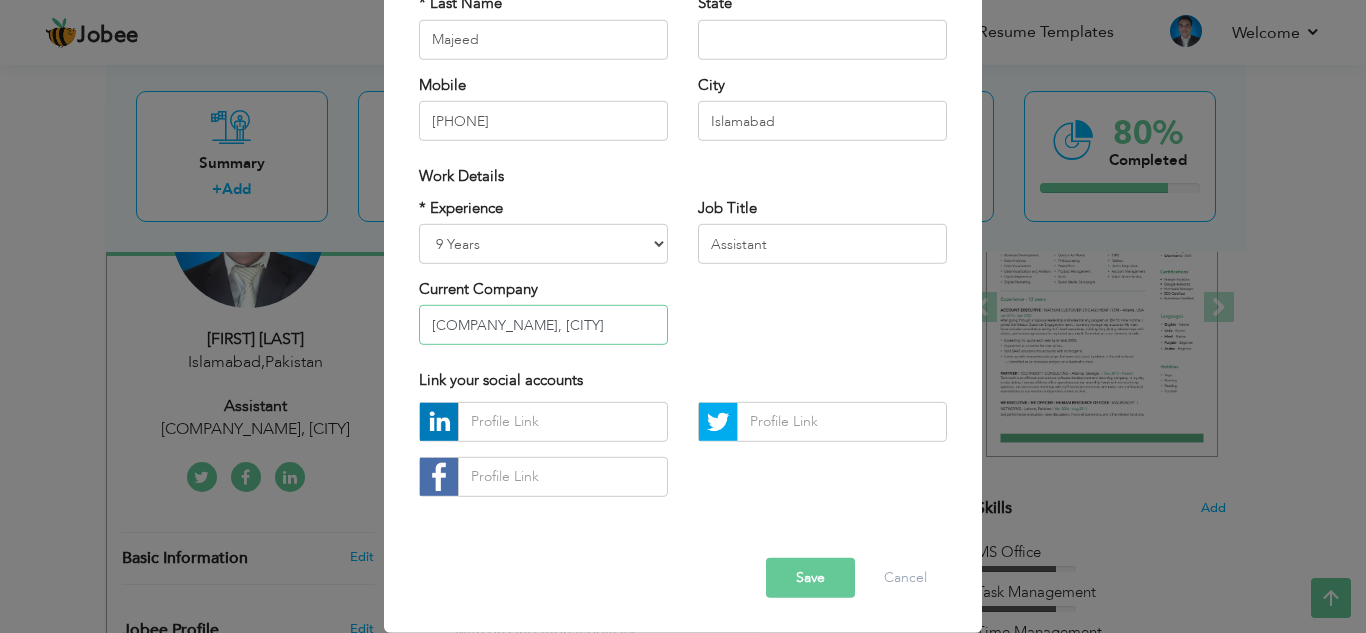 click on "[ADDRESS], [CITY]" at bounding box center [543, 325] 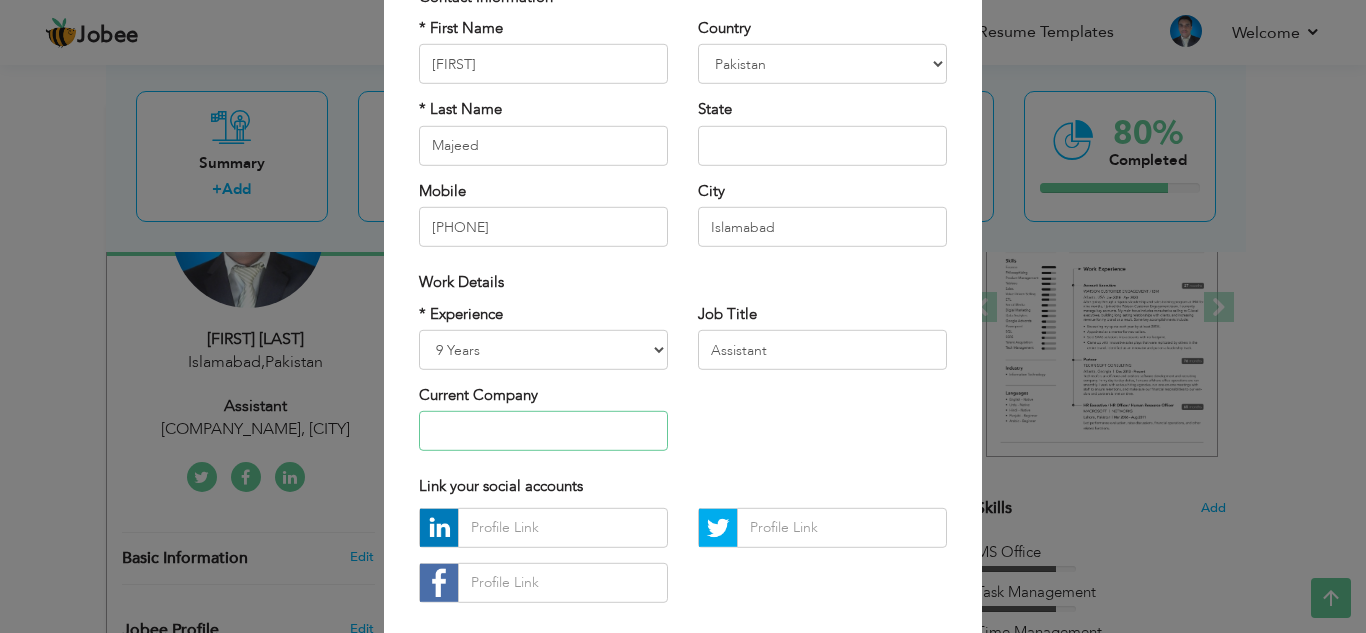 scroll, scrollTop: 126, scrollLeft: 0, axis: vertical 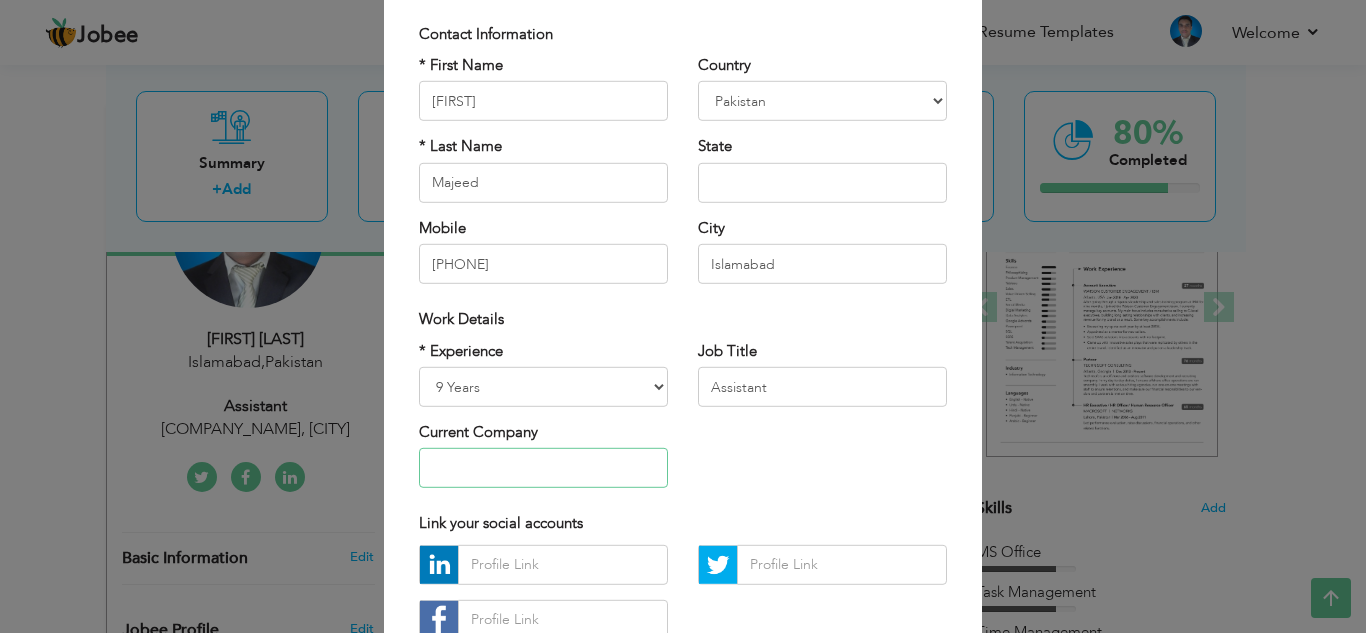 type 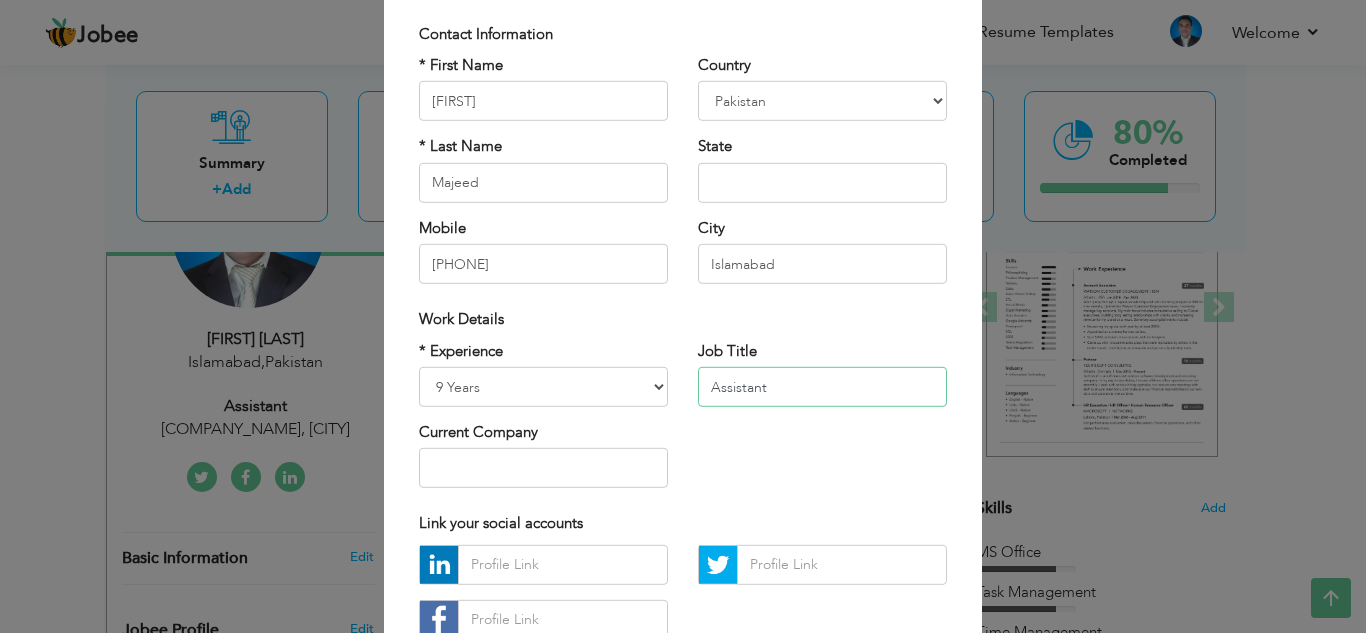 click on "Assistant" at bounding box center [822, 387] 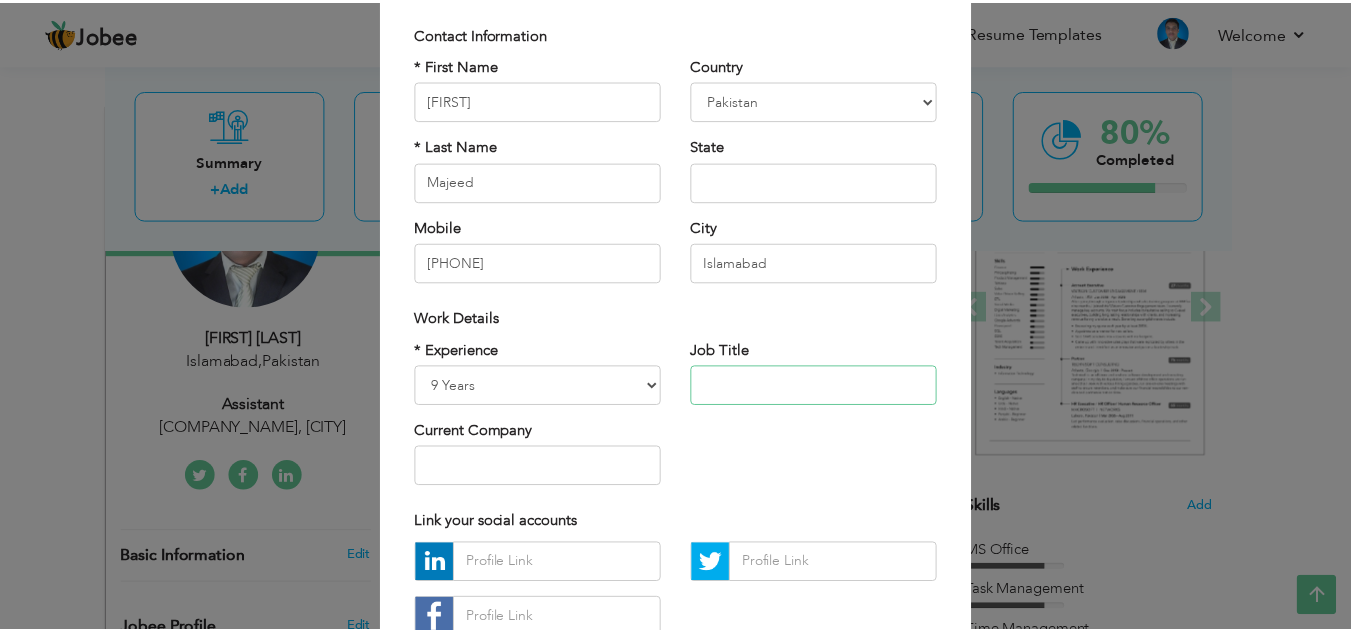 scroll, scrollTop: 269, scrollLeft: 0, axis: vertical 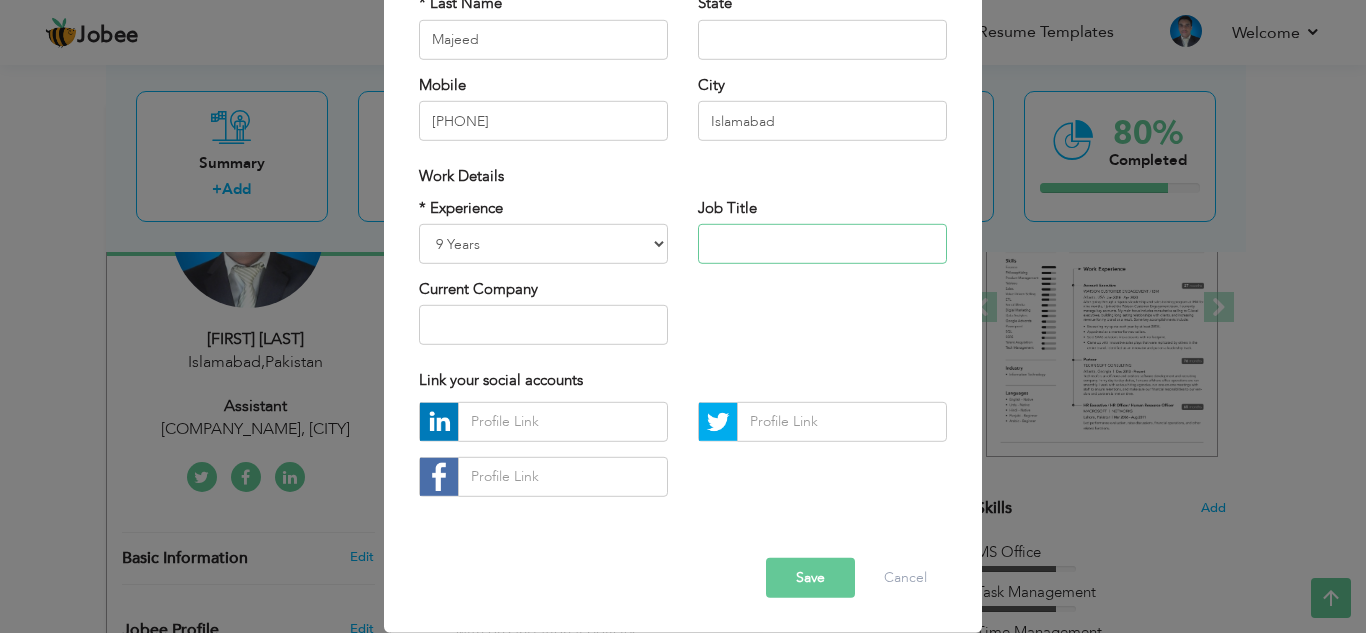 type 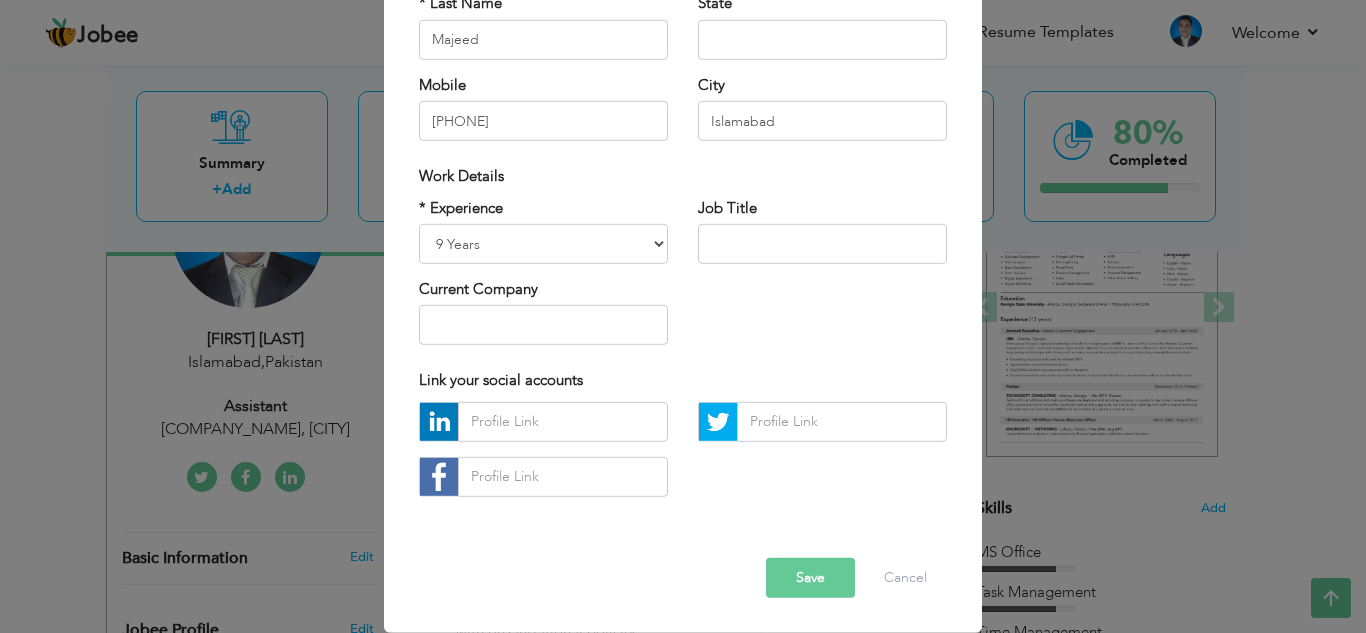 click on "Error" at bounding box center [683, 542] 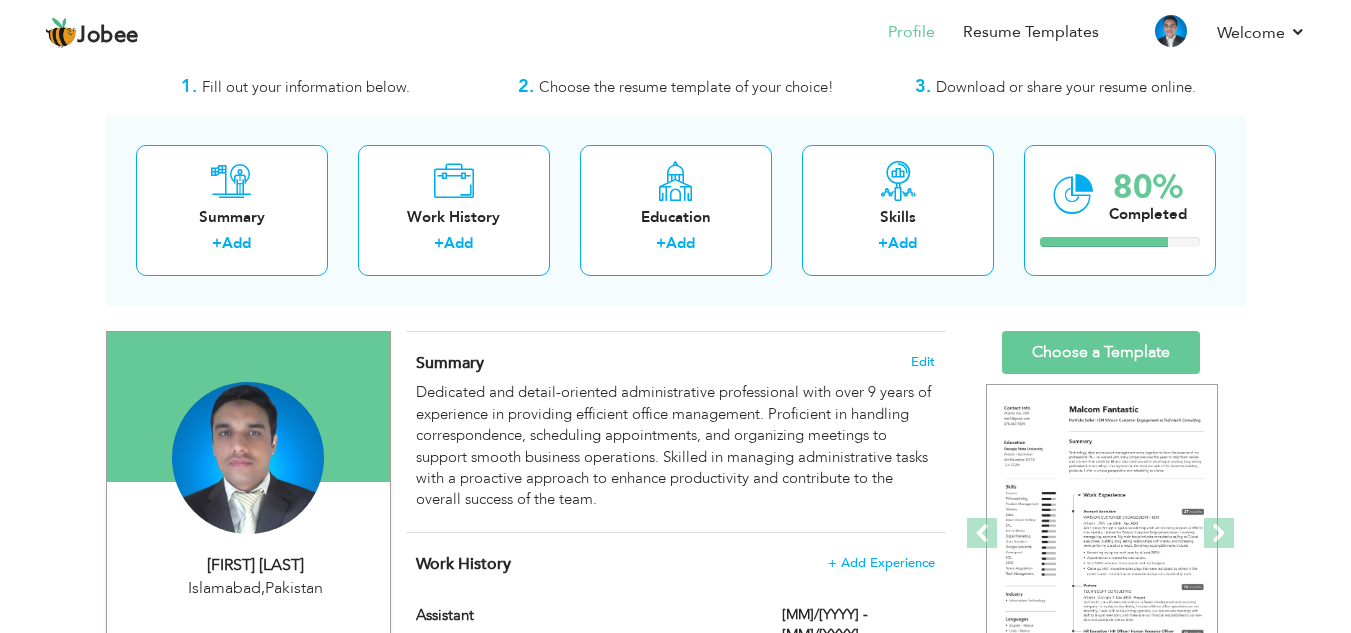 scroll, scrollTop: 47, scrollLeft: 0, axis: vertical 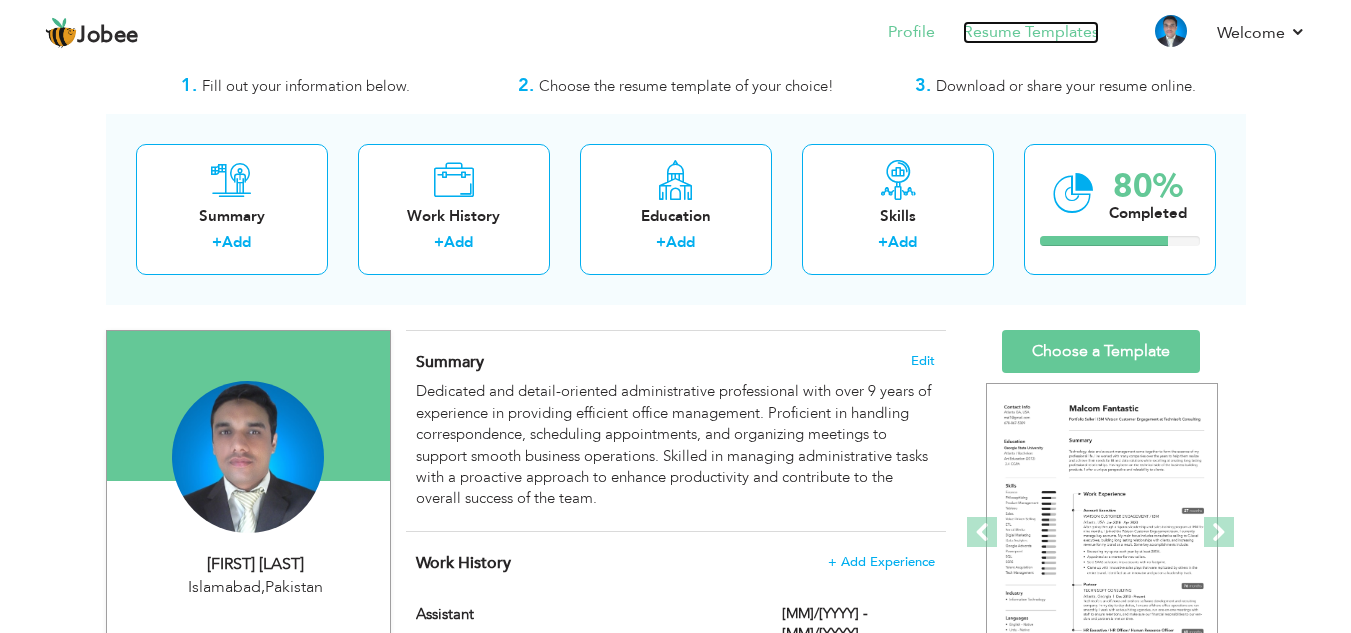 click on "Resume Templates" at bounding box center [1031, 32] 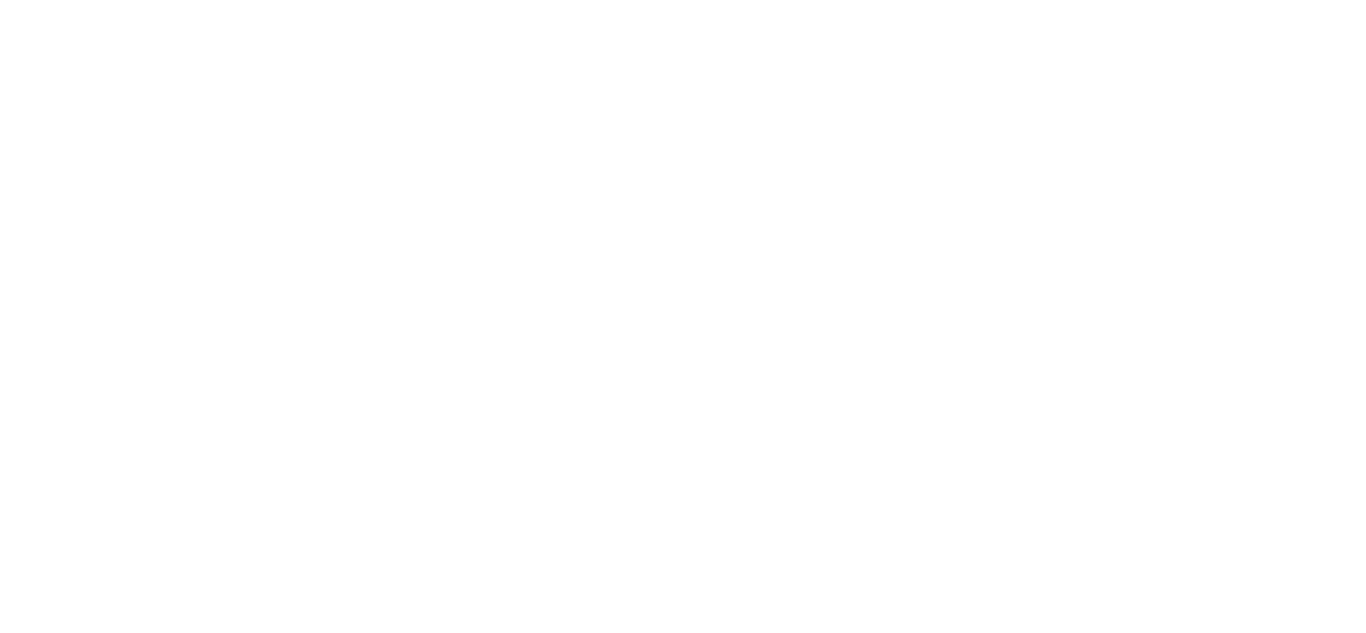 scroll, scrollTop: 0, scrollLeft: 0, axis: both 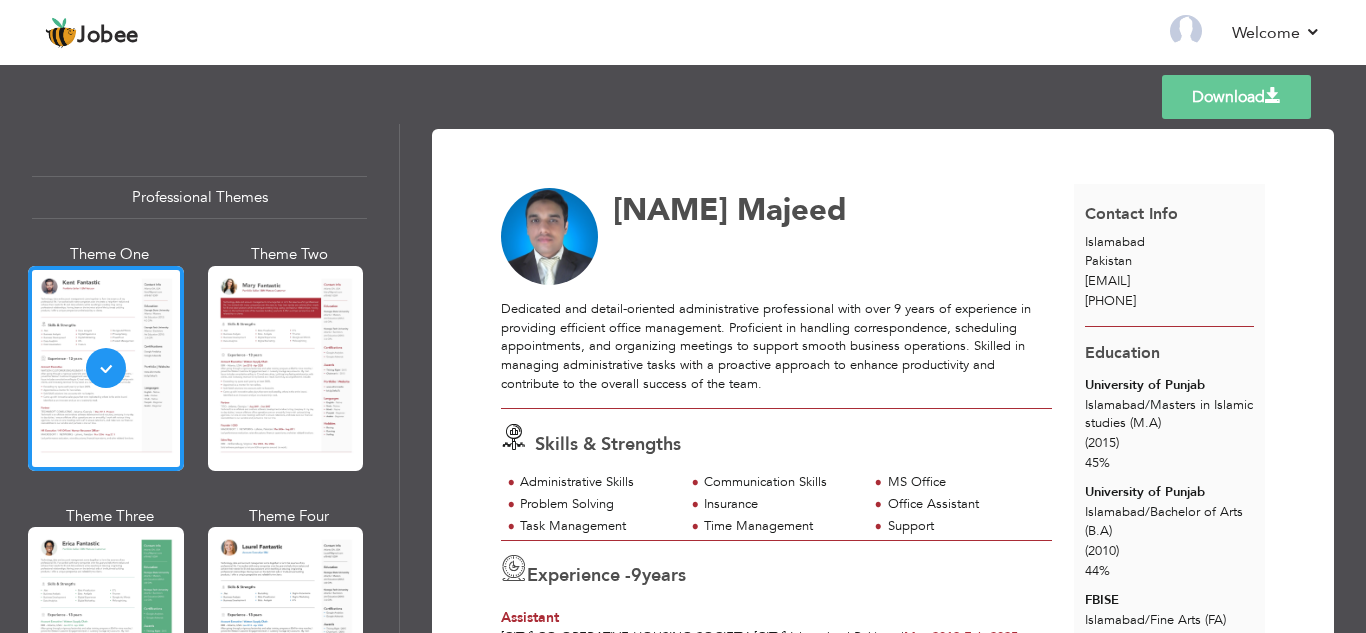 click on "Dedicated and detail-oriented administrative professional with over 9 years of experience in providing efficient office management. Proficient in handling correspondence, scheduling appointments, and organizing meetings to support smooth business operations. Skilled in managing administrative tasks with a proactive approach to enhance productivity and contribute to the overall success of the team." at bounding box center (776, 346) 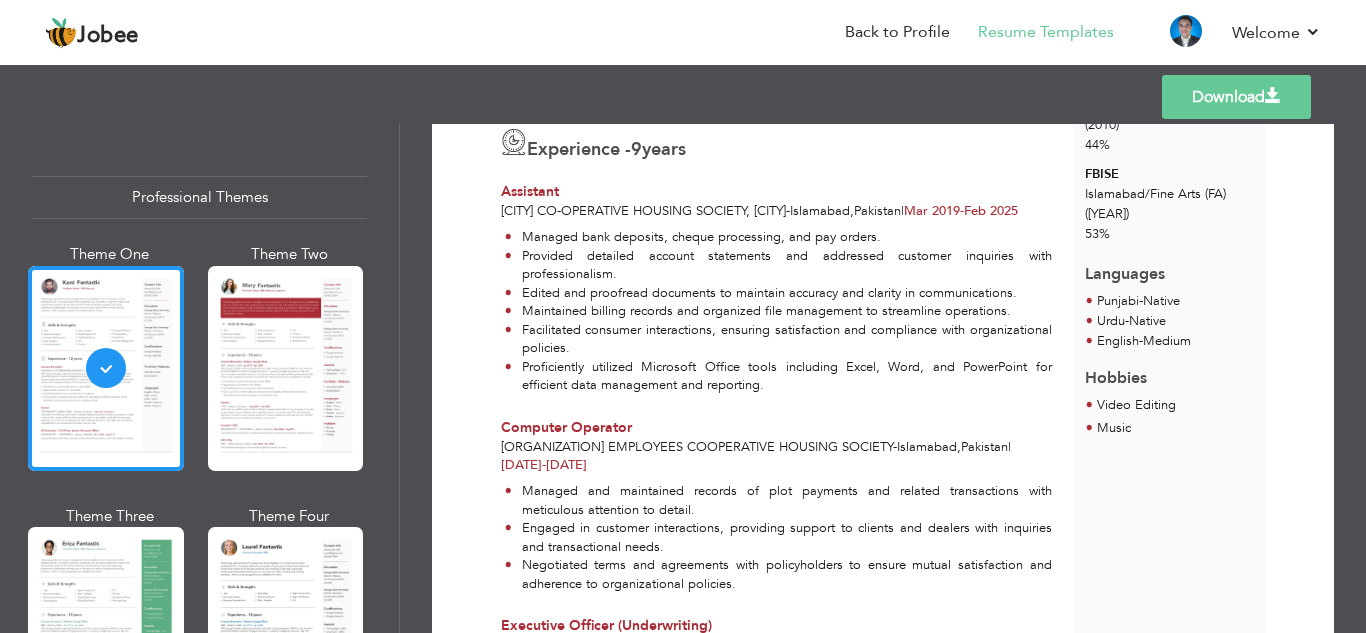 scroll, scrollTop: 0, scrollLeft: 0, axis: both 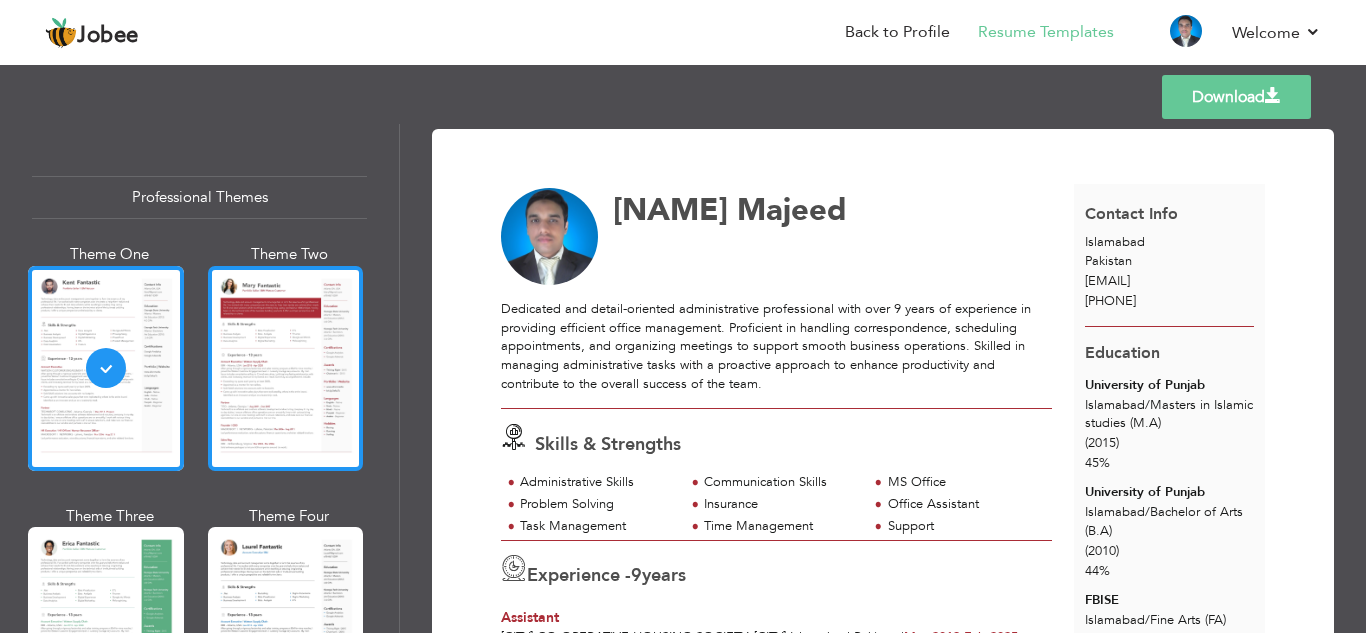 click at bounding box center [286, 368] 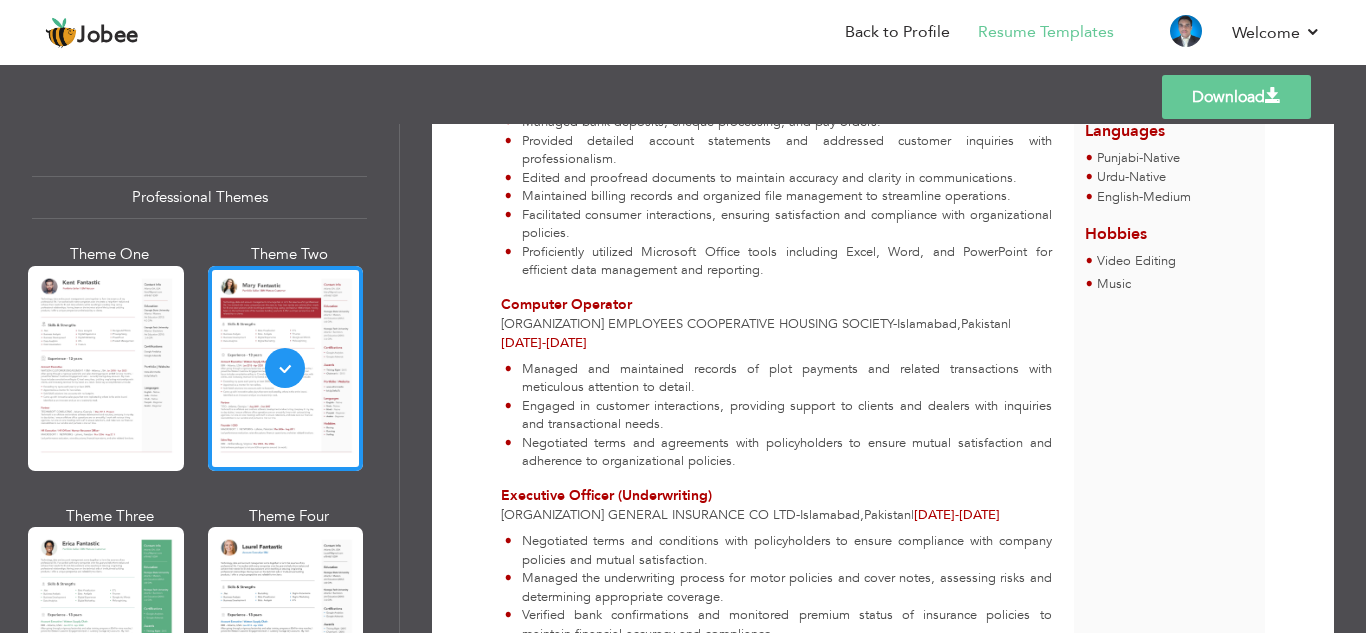 scroll, scrollTop: 718, scrollLeft: 0, axis: vertical 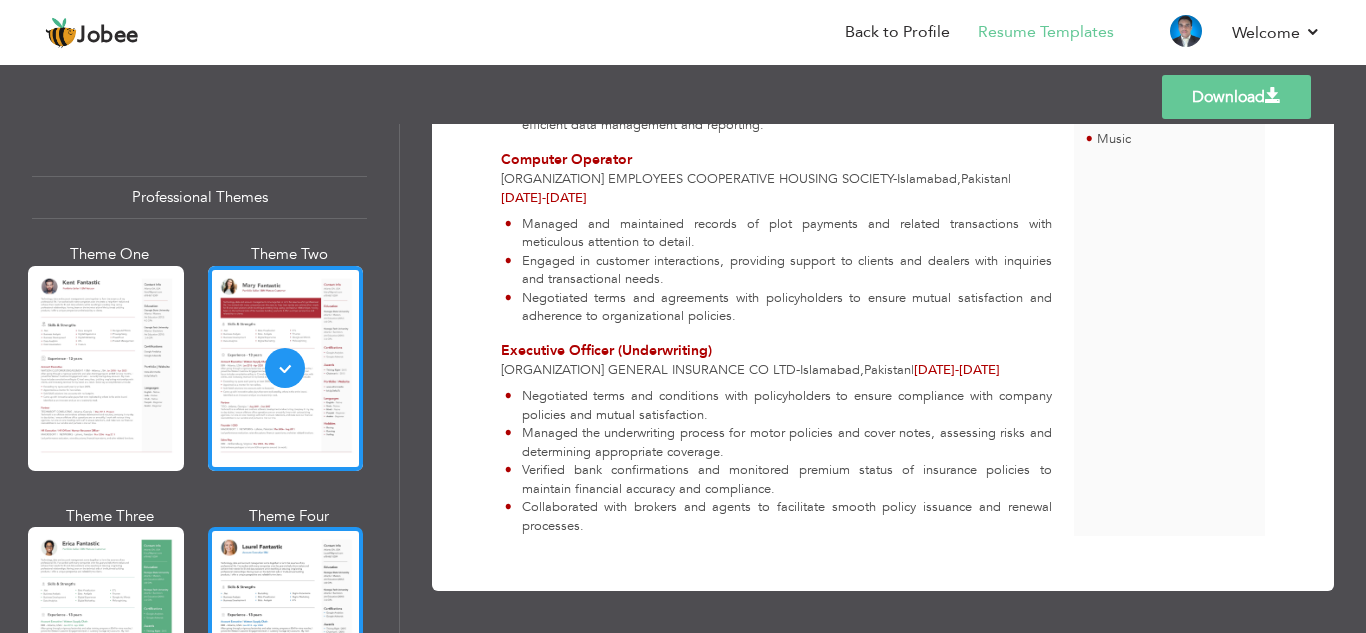 click at bounding box center (286, 629) 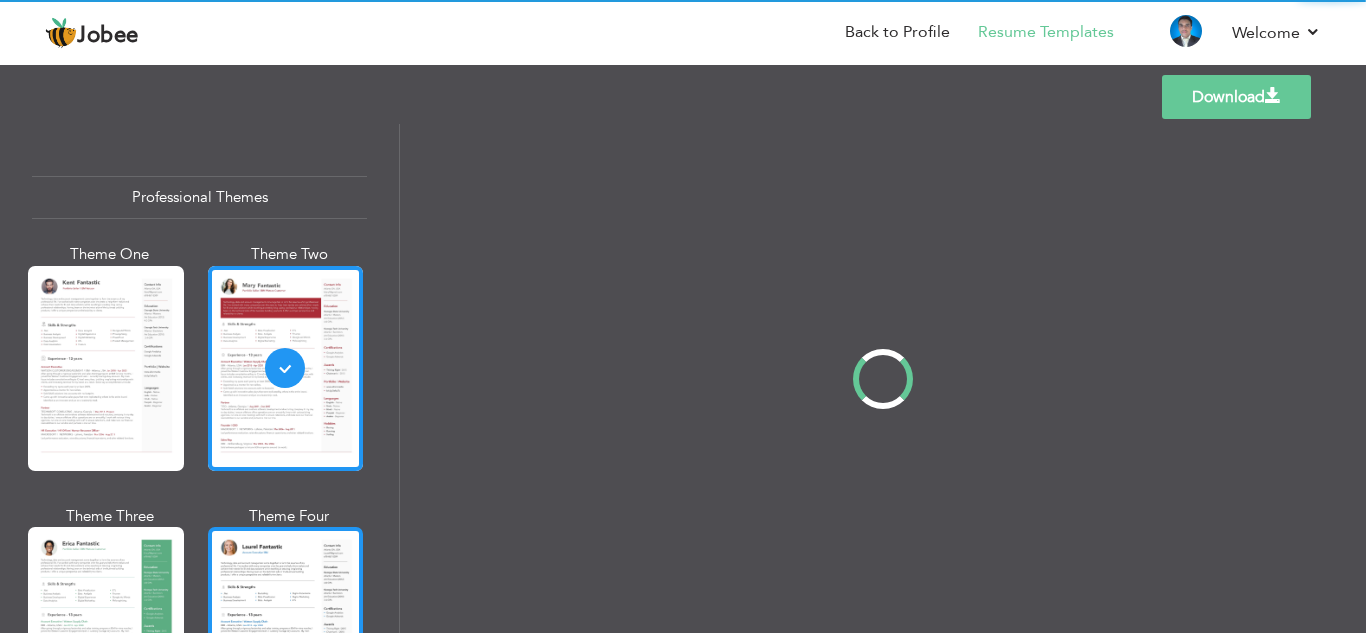 scroll, scrollTop: 0, scrollLeft: 0, axis: both 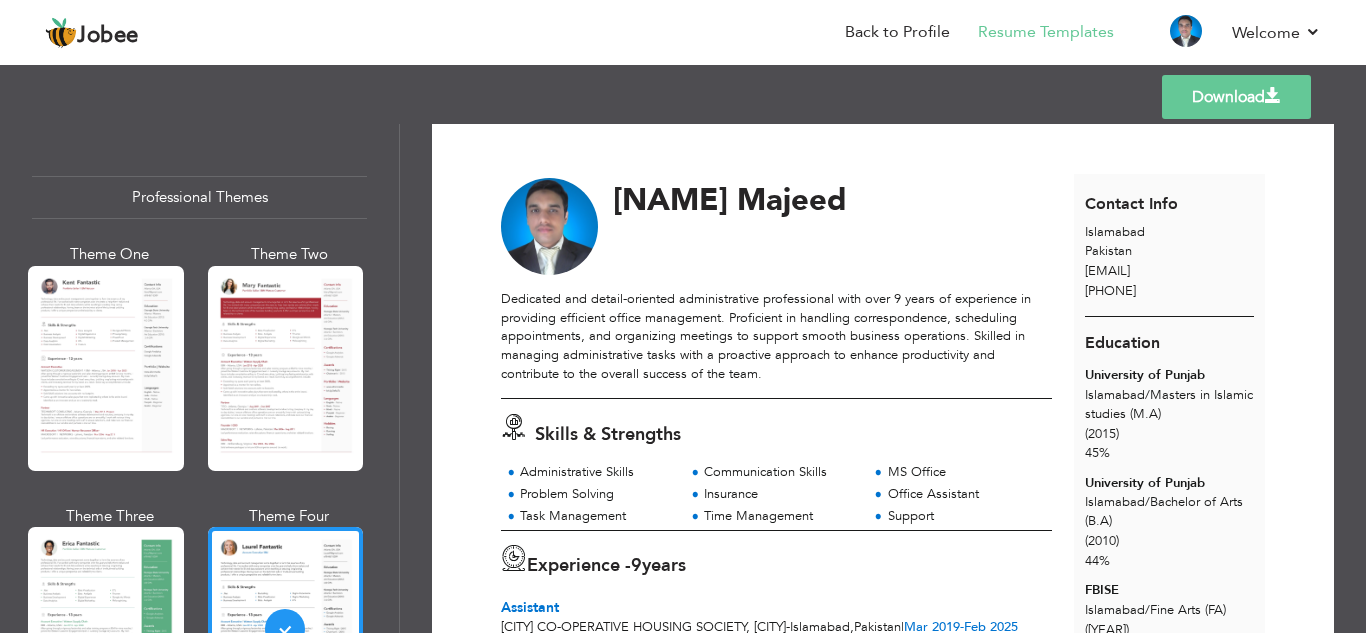 click on "Download" at bounding box center (1236, 97) 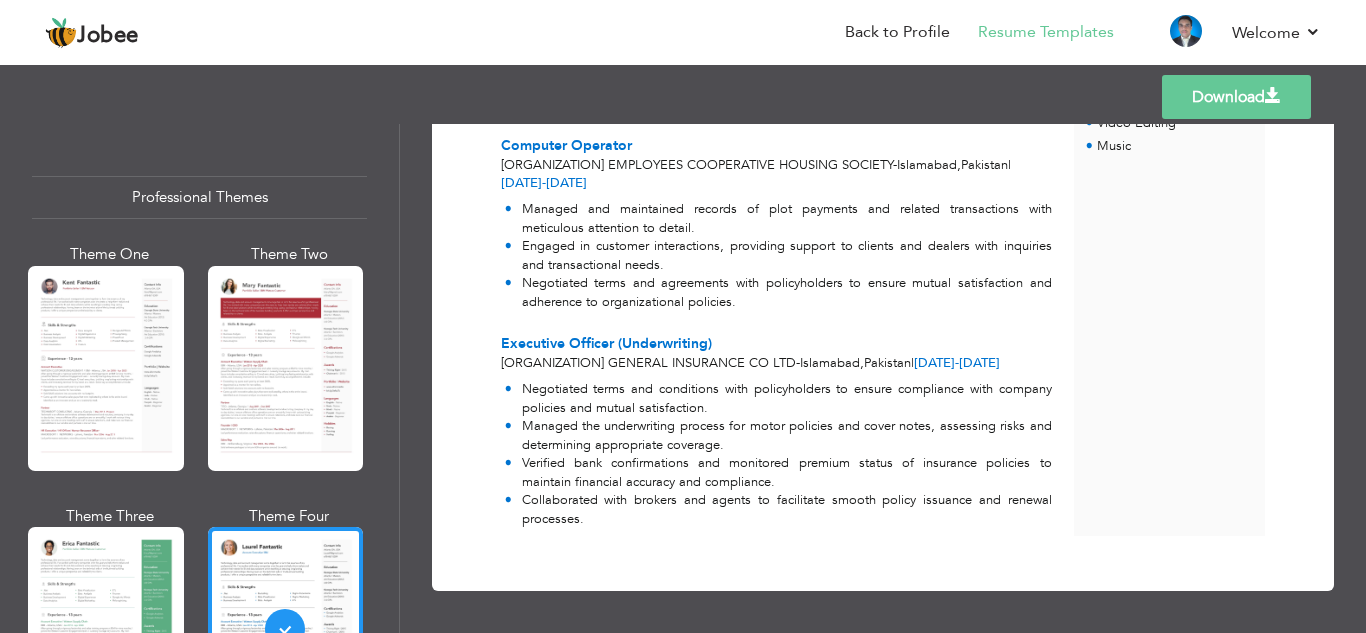 scroll, scrollTop: 727, scrollLeft: 0, axis: vertical 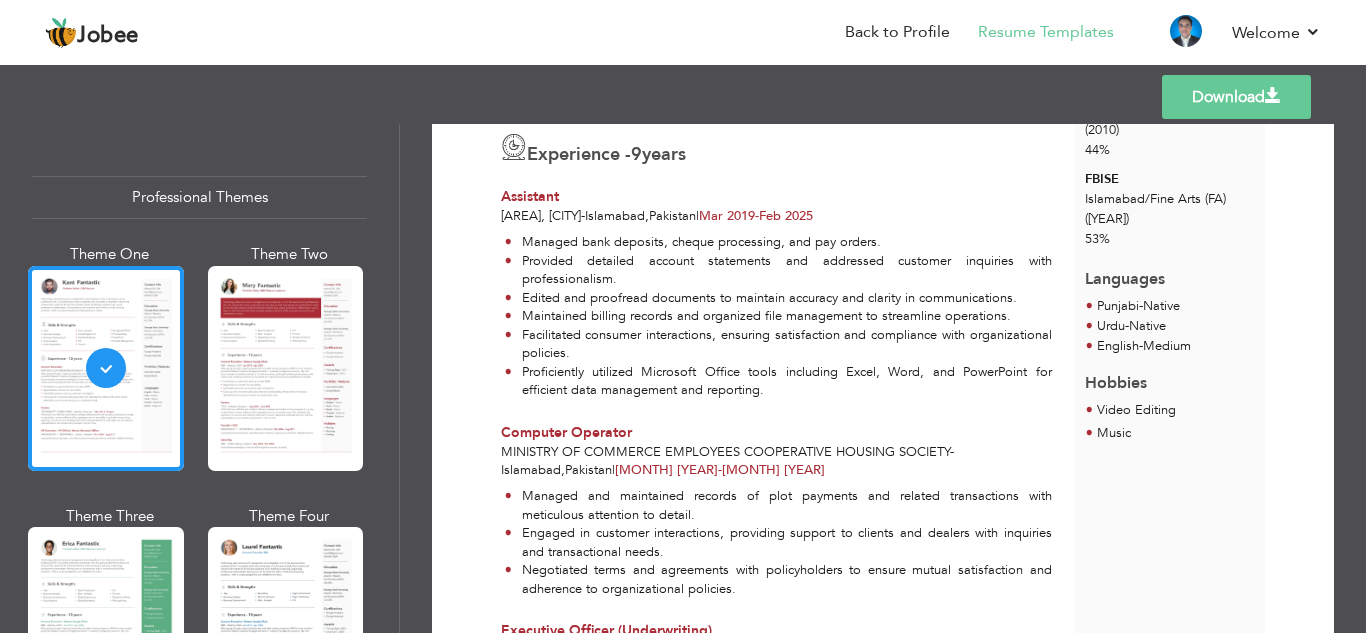 click on "Download" at bounding box center (1236, 97) 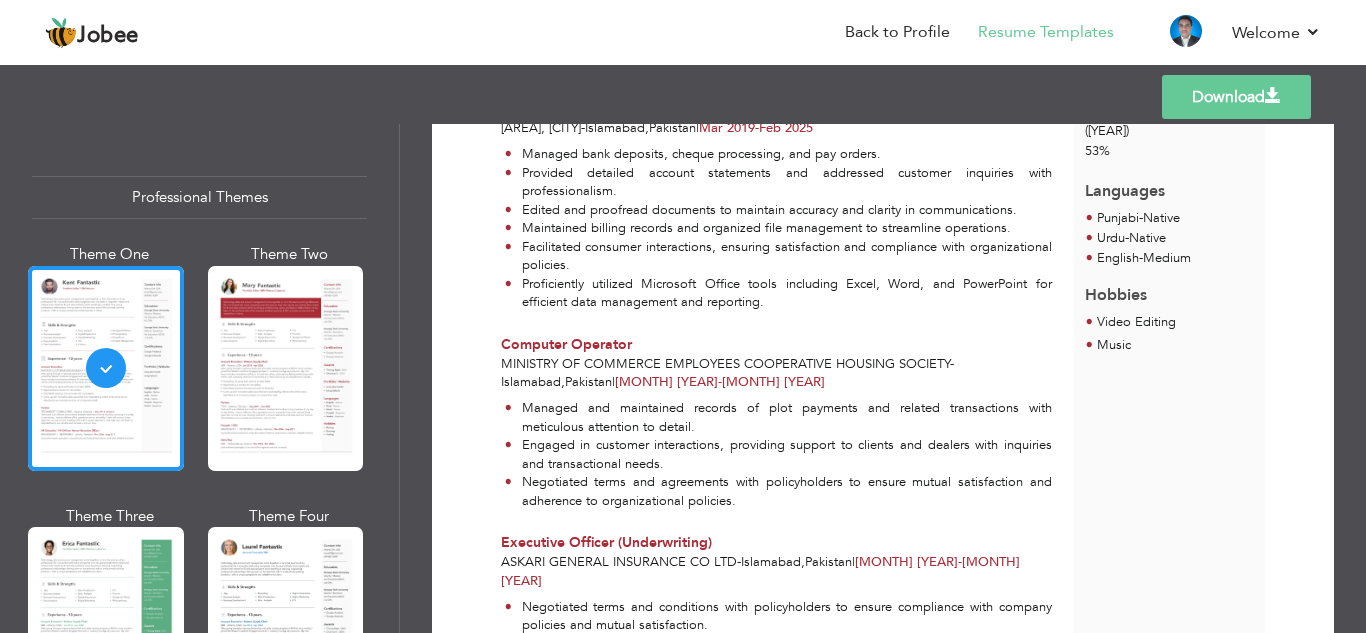 scroll, scrollTop: 510, scrollLeft: 0, axis: vertical 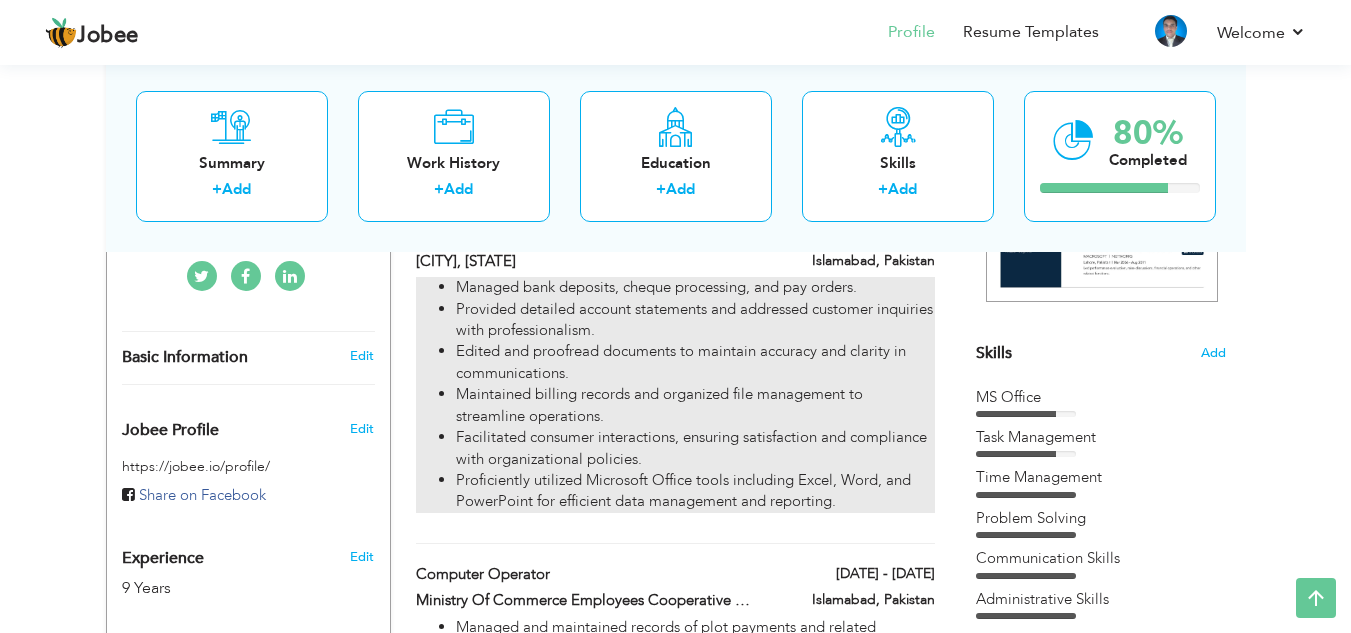 click on "Edited and proofread documents to maintain accuracy and clarity in communications." at bounding box center (695, 362) 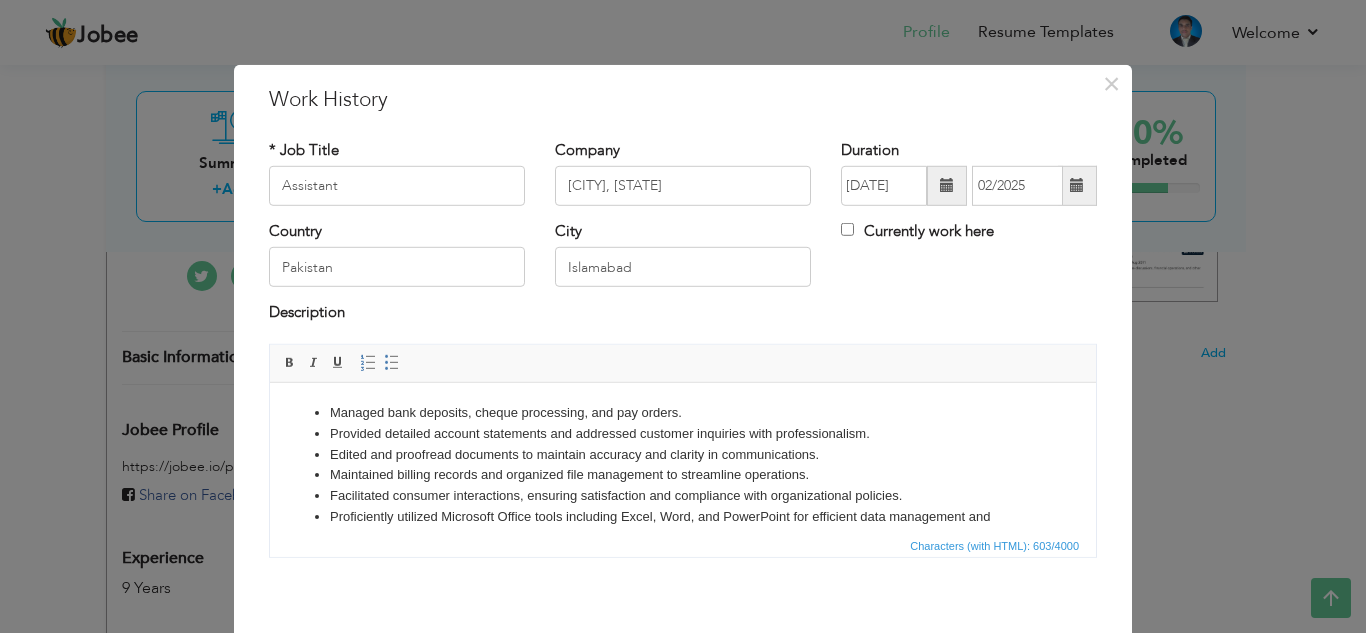 click on "Jobee
Profile
Resume Templates
Resume Templates
Cover Letters
About
My Resume
Welcome
Settings
Log off
Welcome" at bounding box center [683, 393] 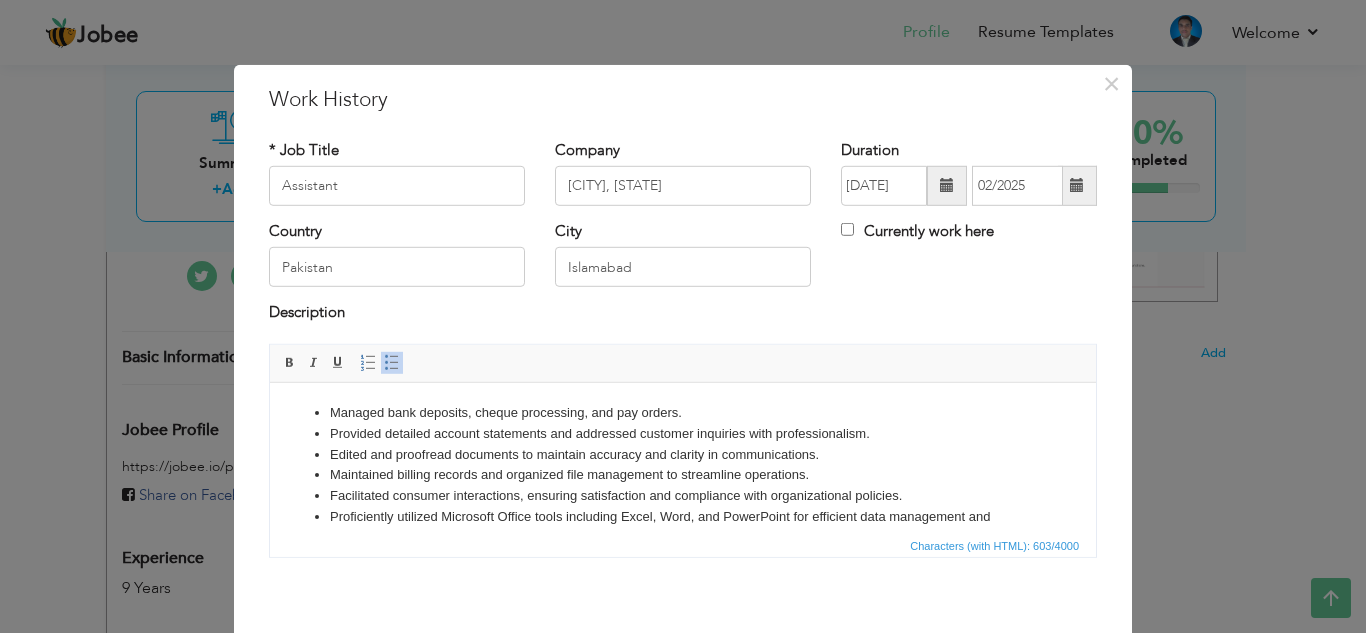 click on "Managed bank deposits, cheque processing, and pay orders." at bounding box center [683, 412] 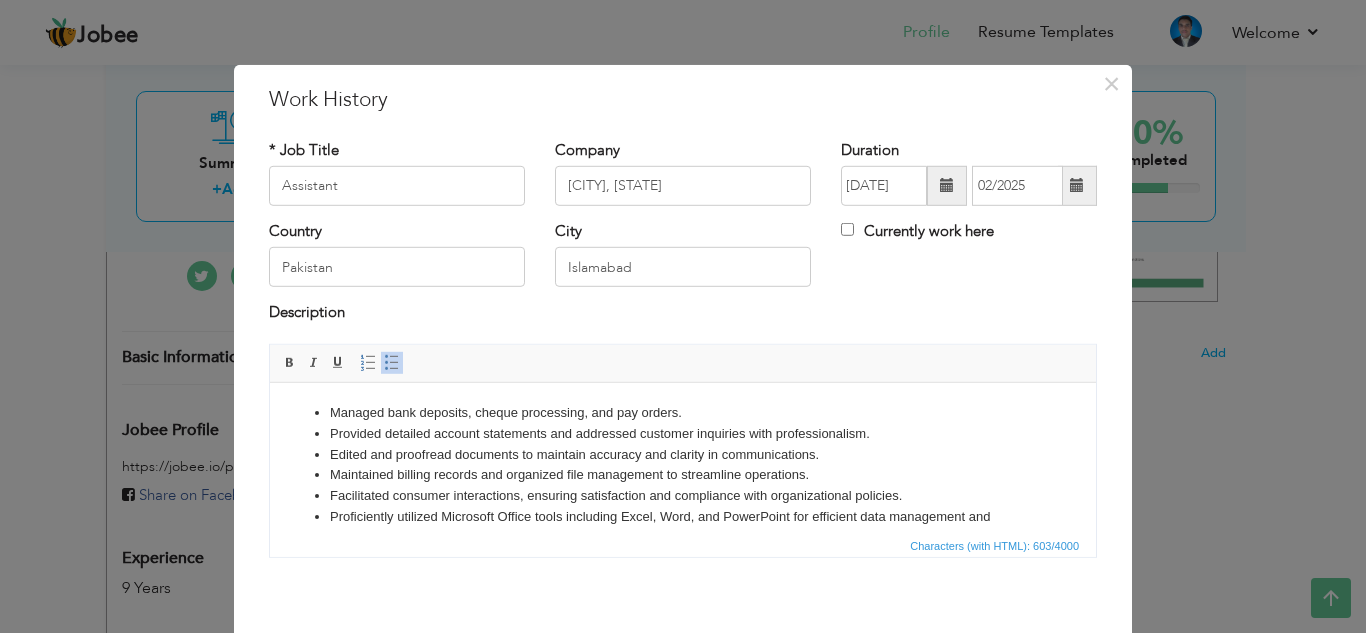 click on "Facilitated consumer interactions, ensuring satisfaction and compliance with organizational policies." at bounding box center [683, 495] 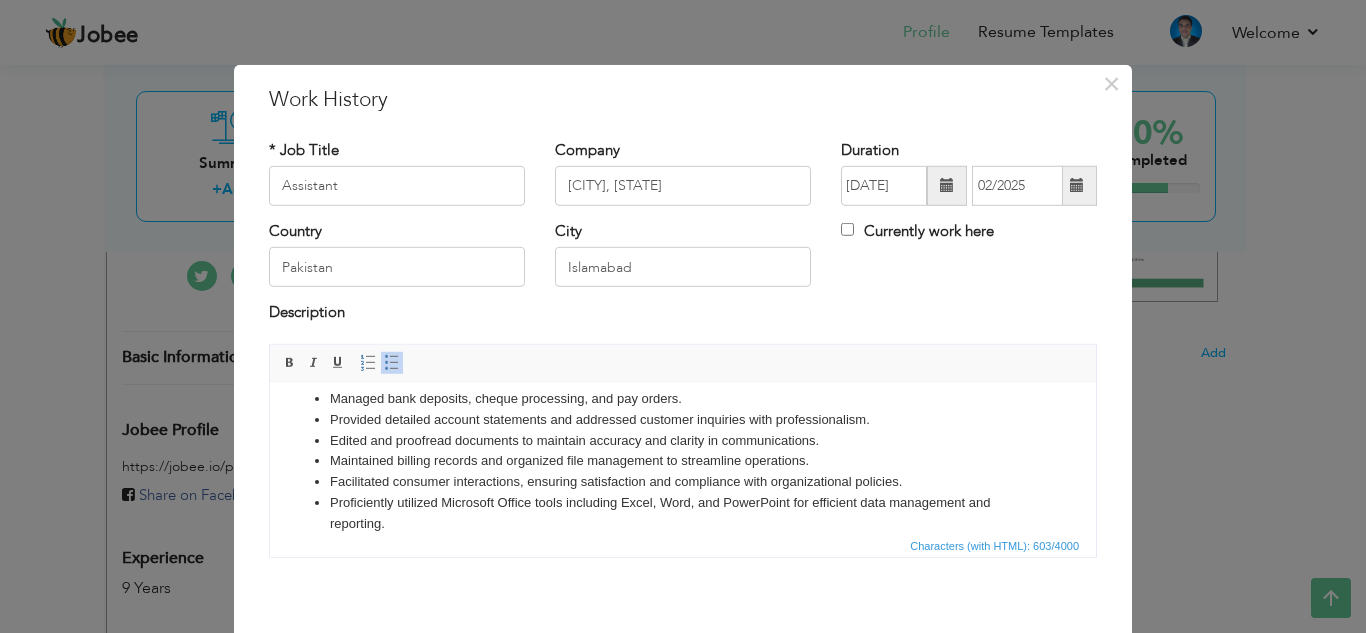 scroll, scrollTop: 0, scrollLeft: 0, axis: both 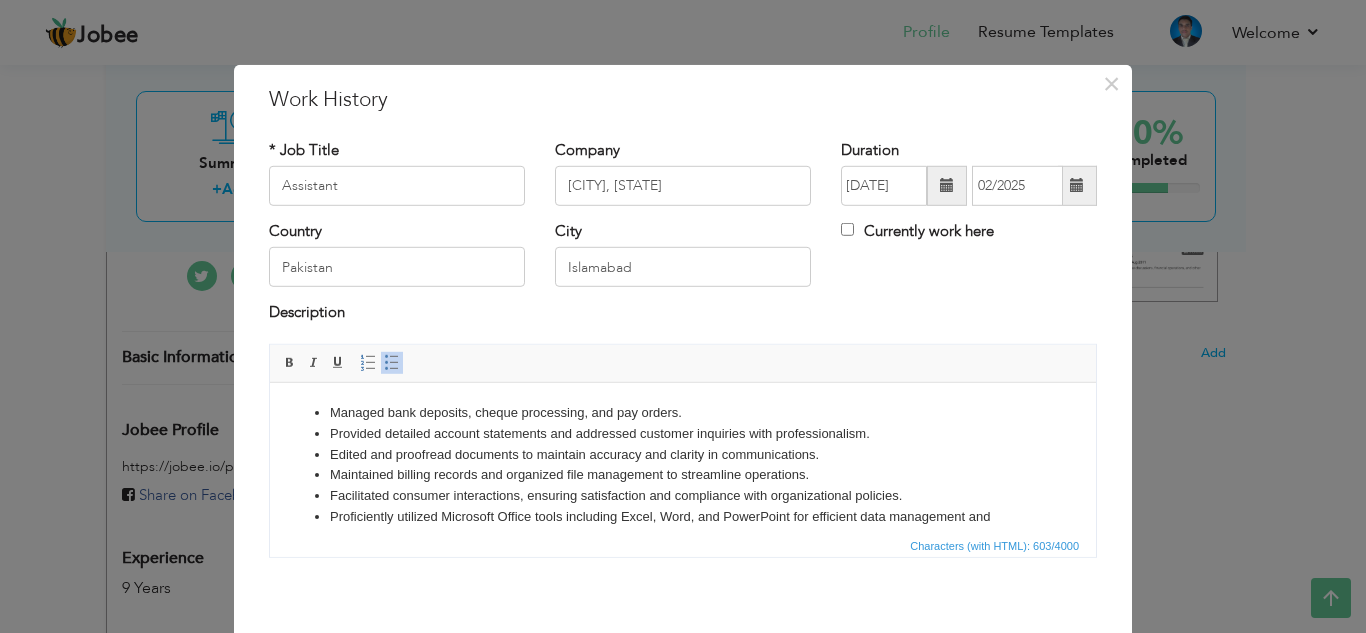 click on "Provided detailed account statements and addressed customer inquiries with professionalism." at bounding box center (683, 433) 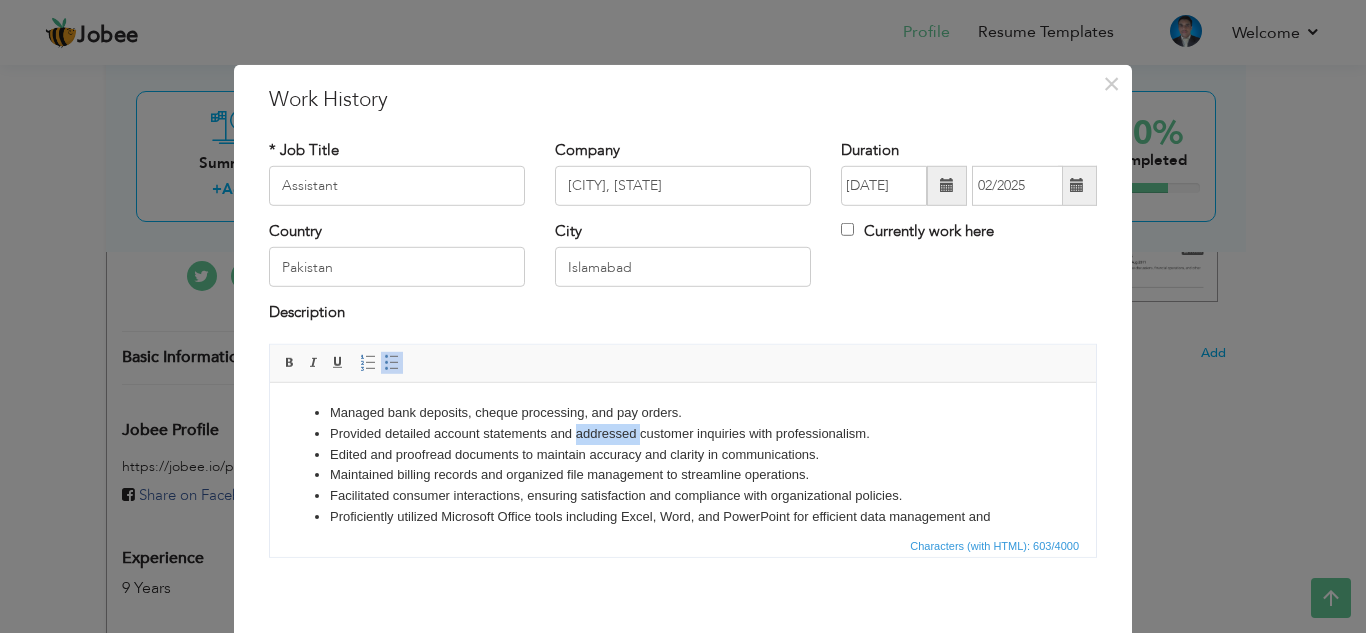 click on "Provided detailed account statements and addressed customer inquiries with professionalism." at bounding box center (683, 433) 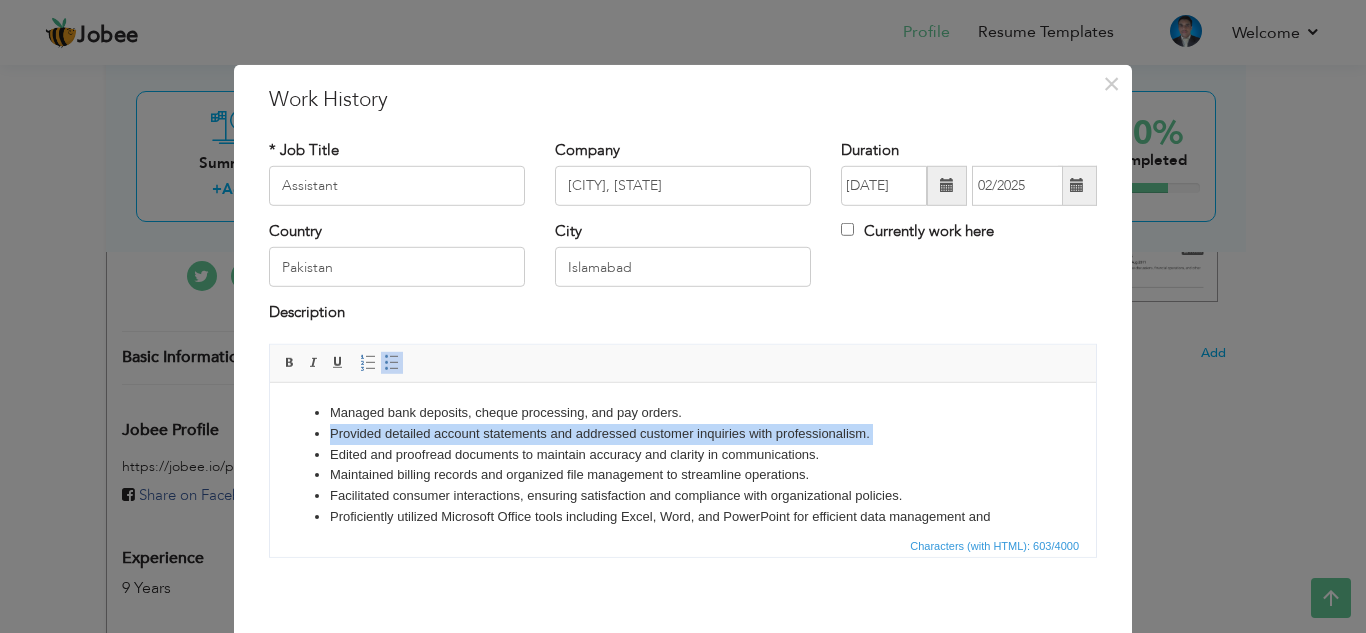 click on "Provided detailed account statements and addressed customer inquiries with professionalism." at bounding box center (683, 433) 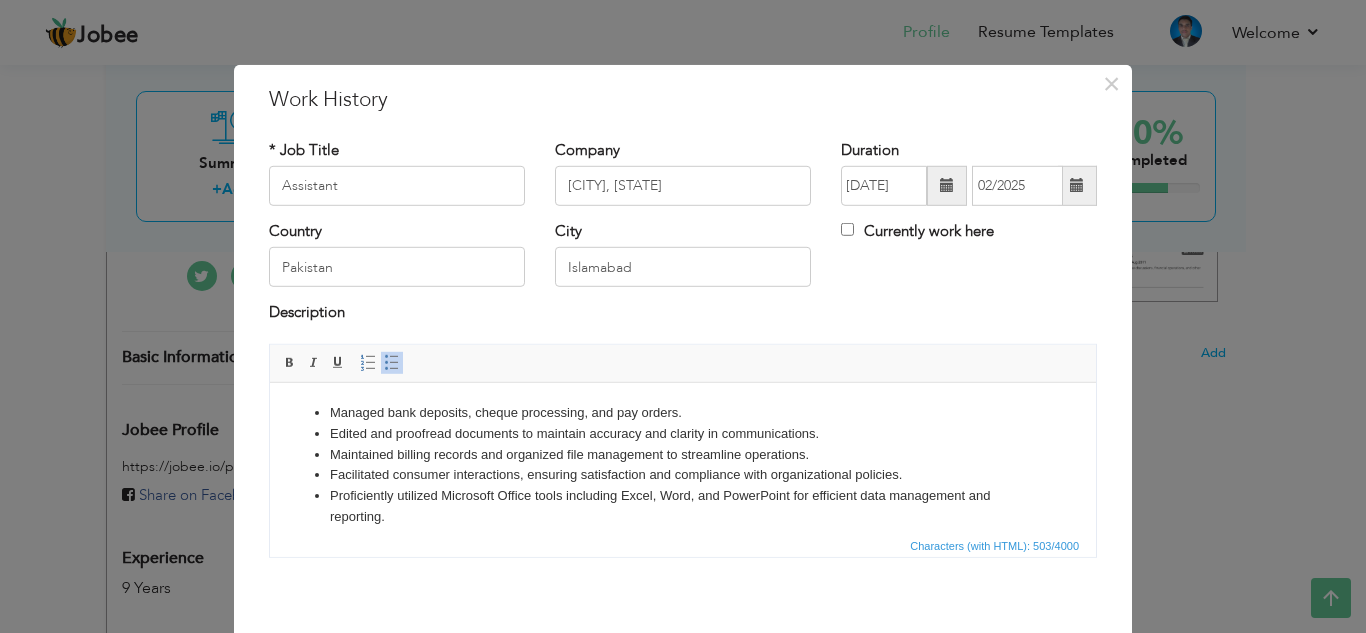 scroll, scrollTop: 15, scrollLeft: 0, axis: vertical 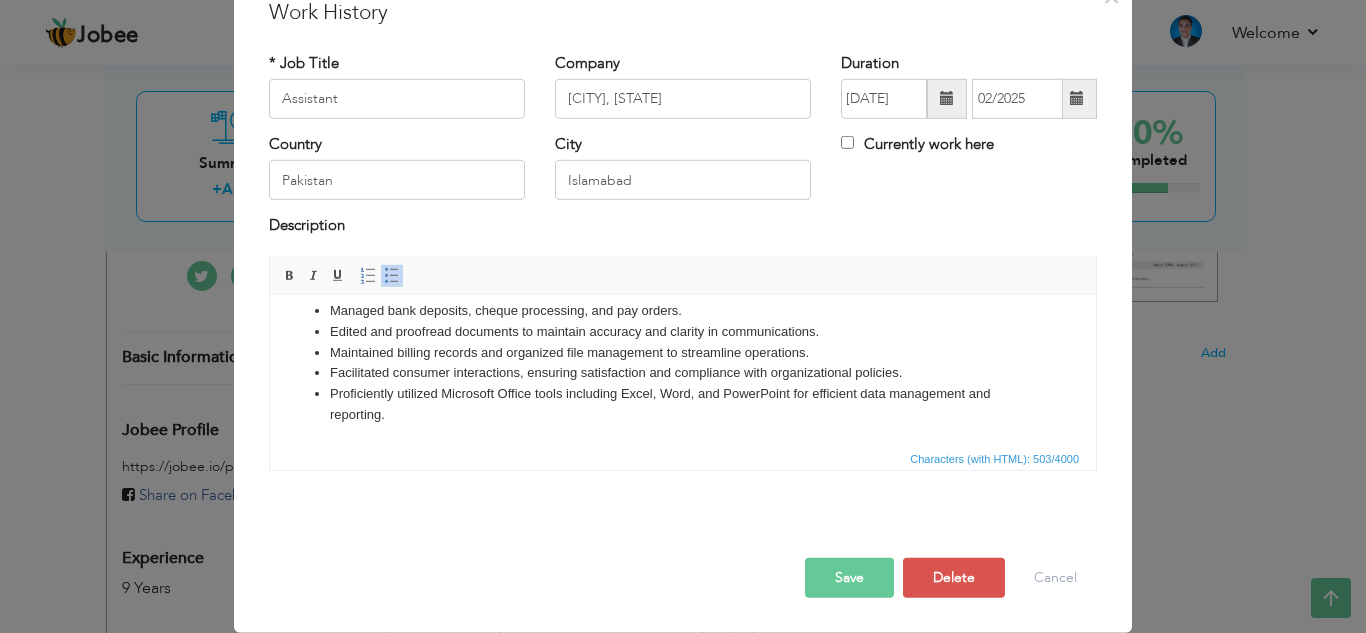 click on "Save" at bounding box center [849, 578] 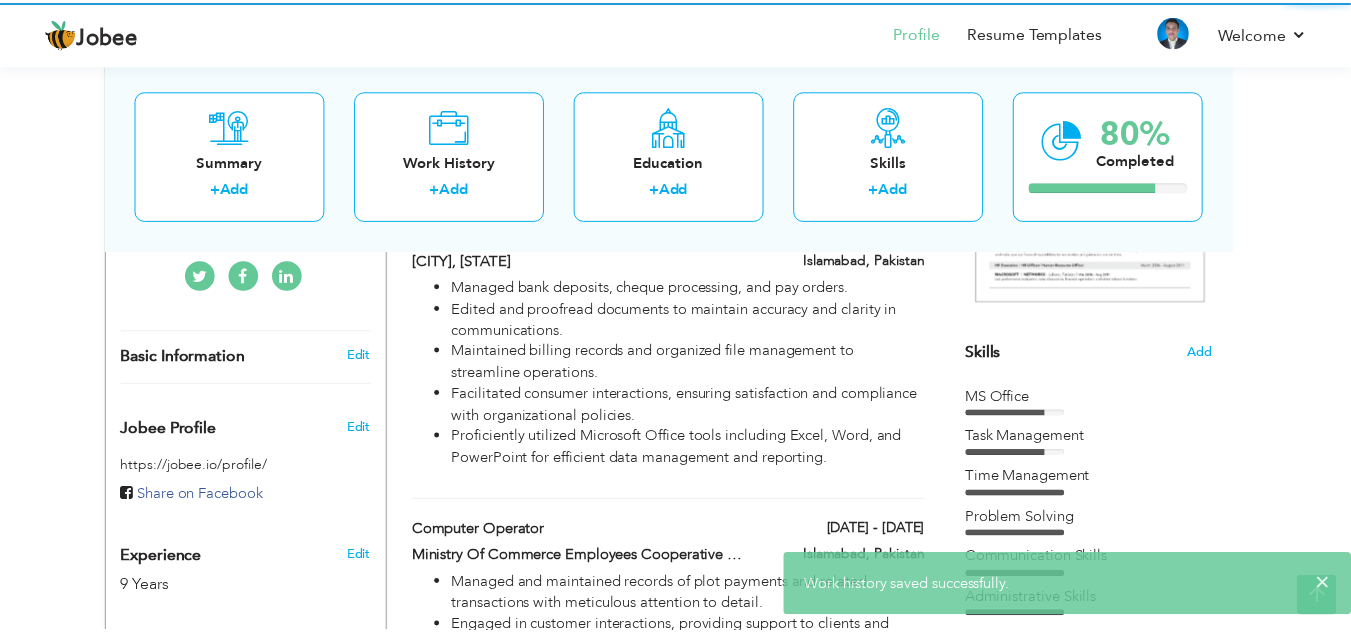scroll, scrollTop: 0, scrollLeft: 0, axis: both 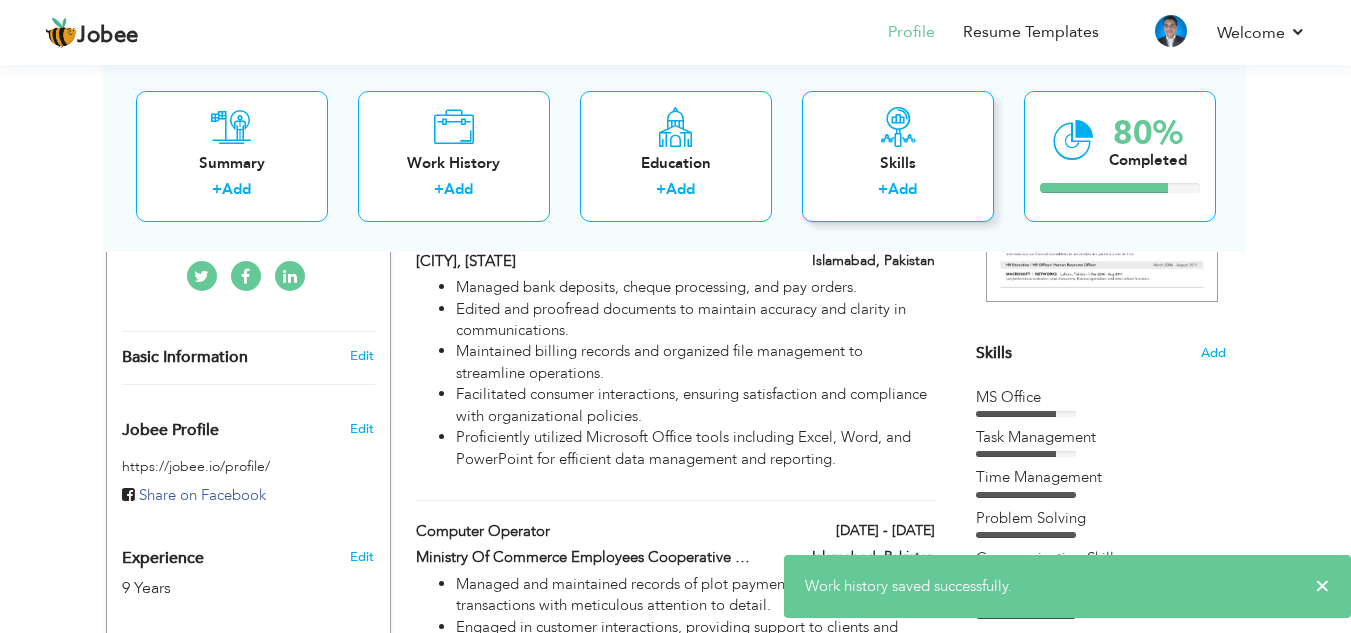 click on "Skills
+  Add" at bounding box center [898, 155] 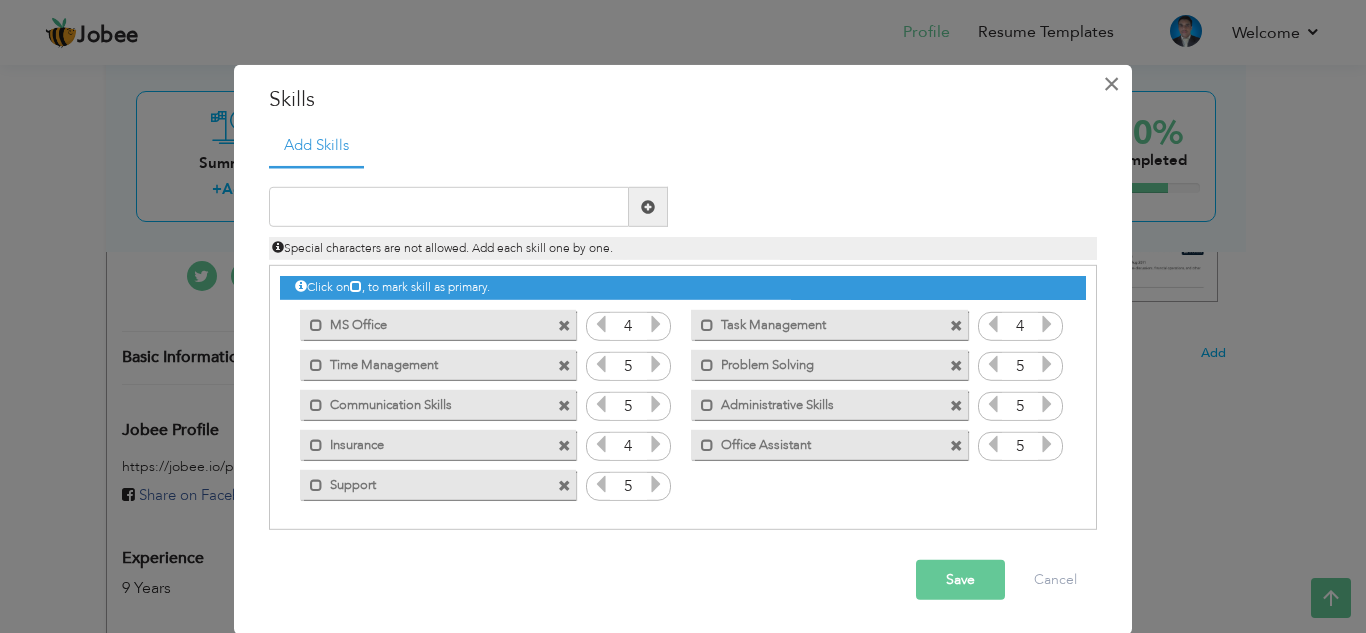 click on "×" at bounding box center (1111, 83) 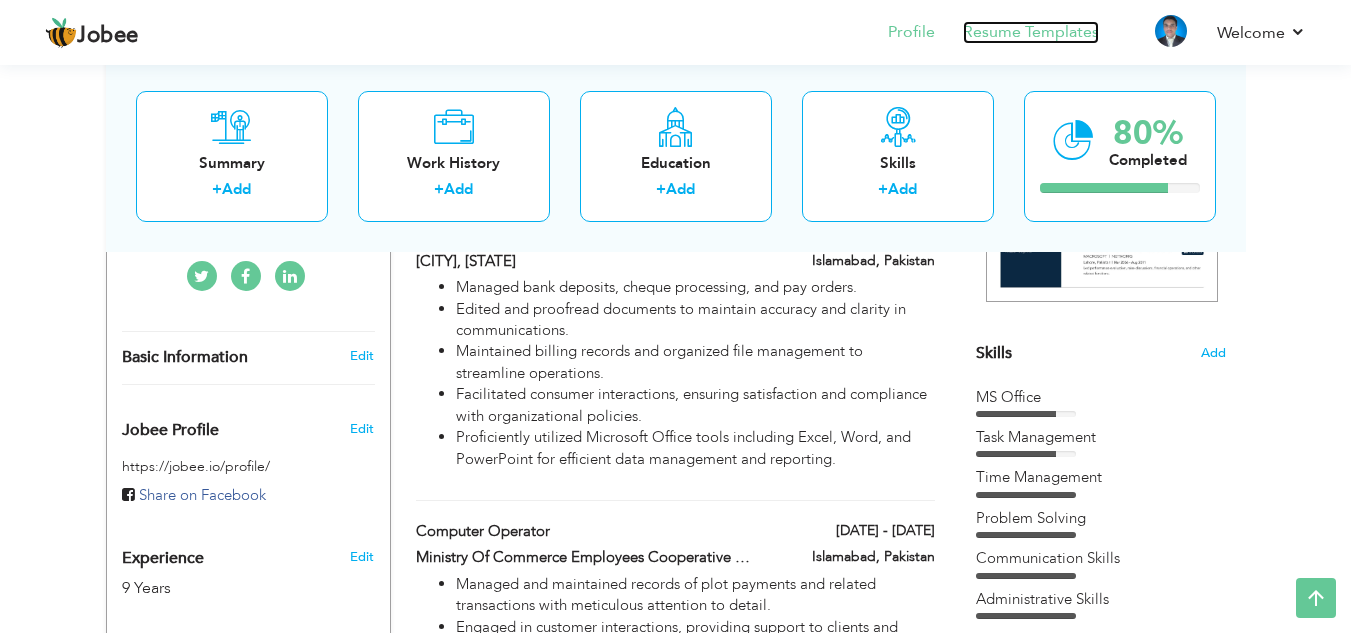 click on "Resume Templates" at bounding box center (1031, 32) 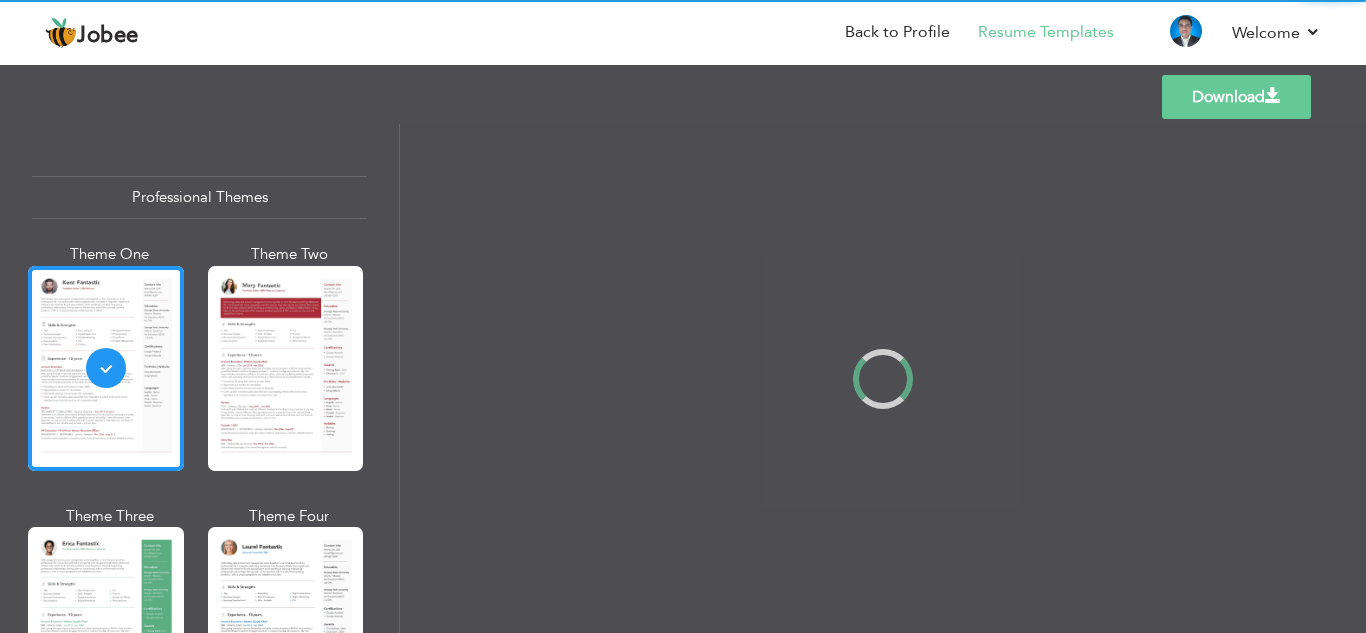 scroll, scrollTop: 0, scrollLeft: 0, axis: both 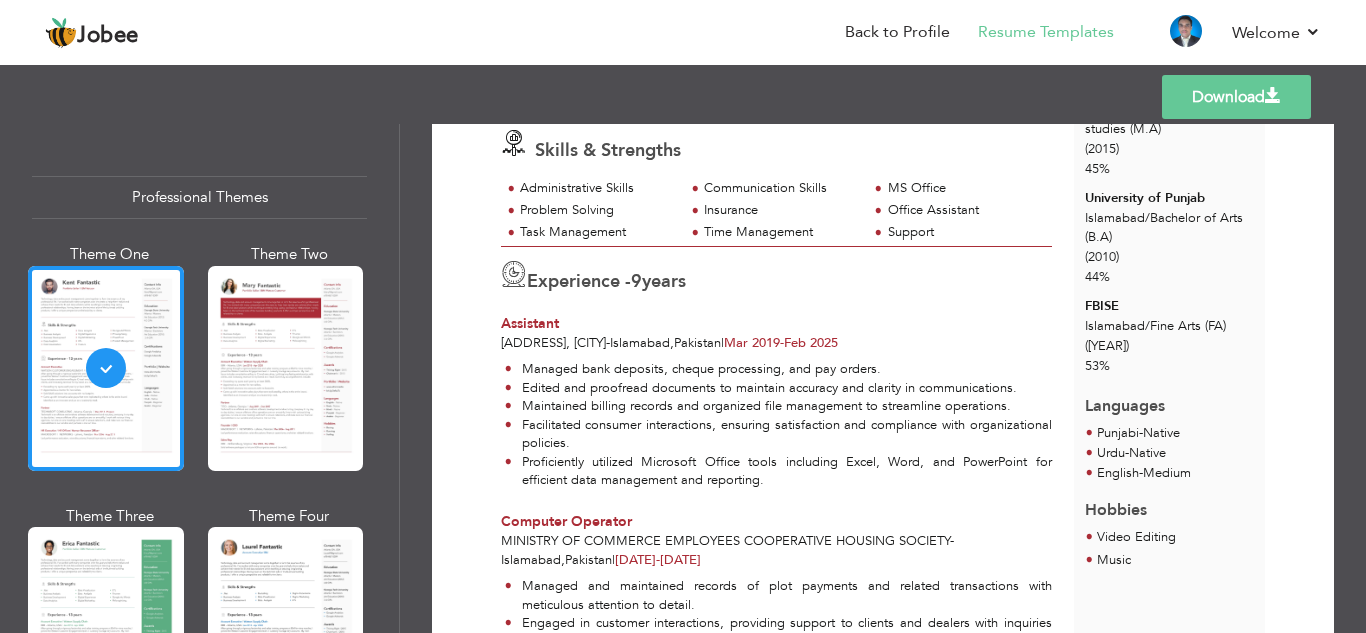 click on "Download" at bounding box center (1236, 97) 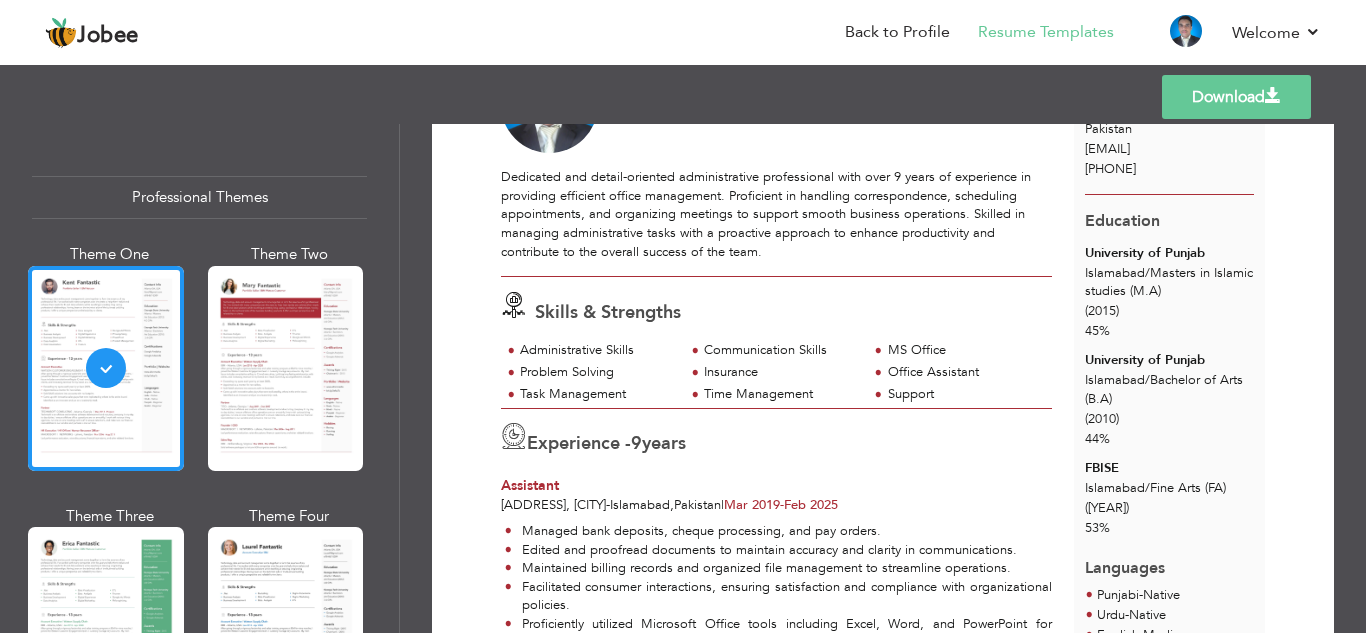 scroll, scrollTop: 0, scrollLeft: 0, axis: both 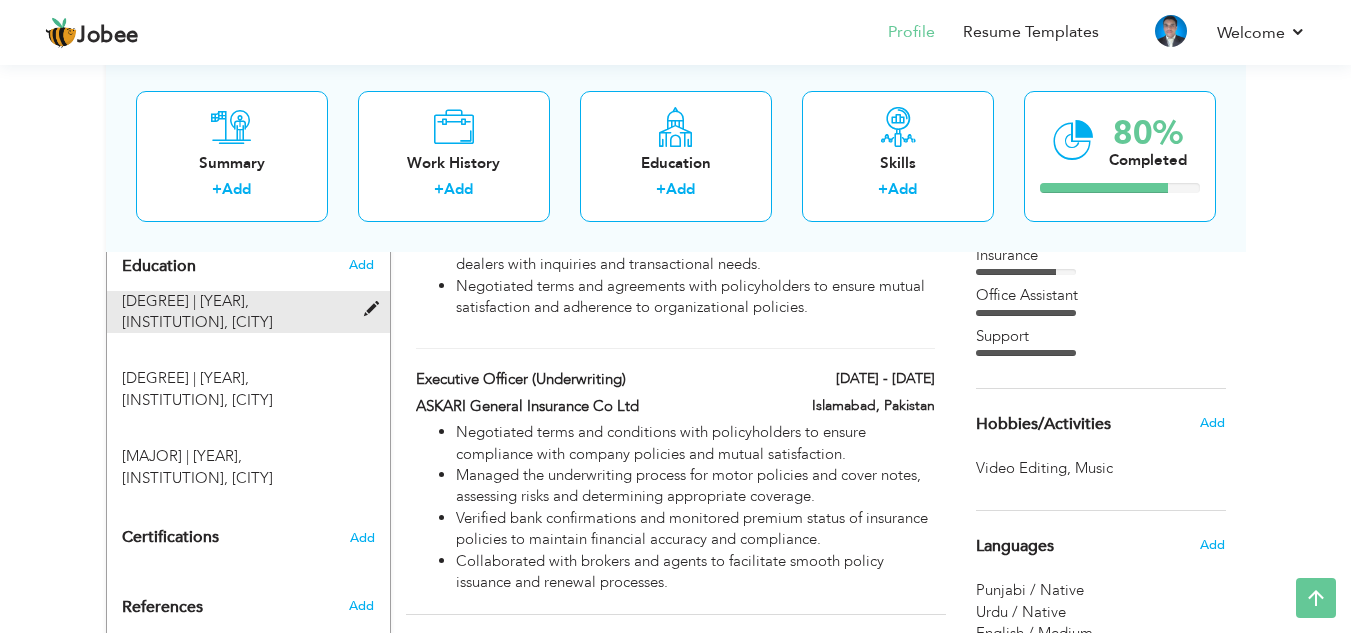 click on "[DEGREE]   |  [YEAR],
[INSTITUTION], [CITY]" at bounding box center (236, 312) 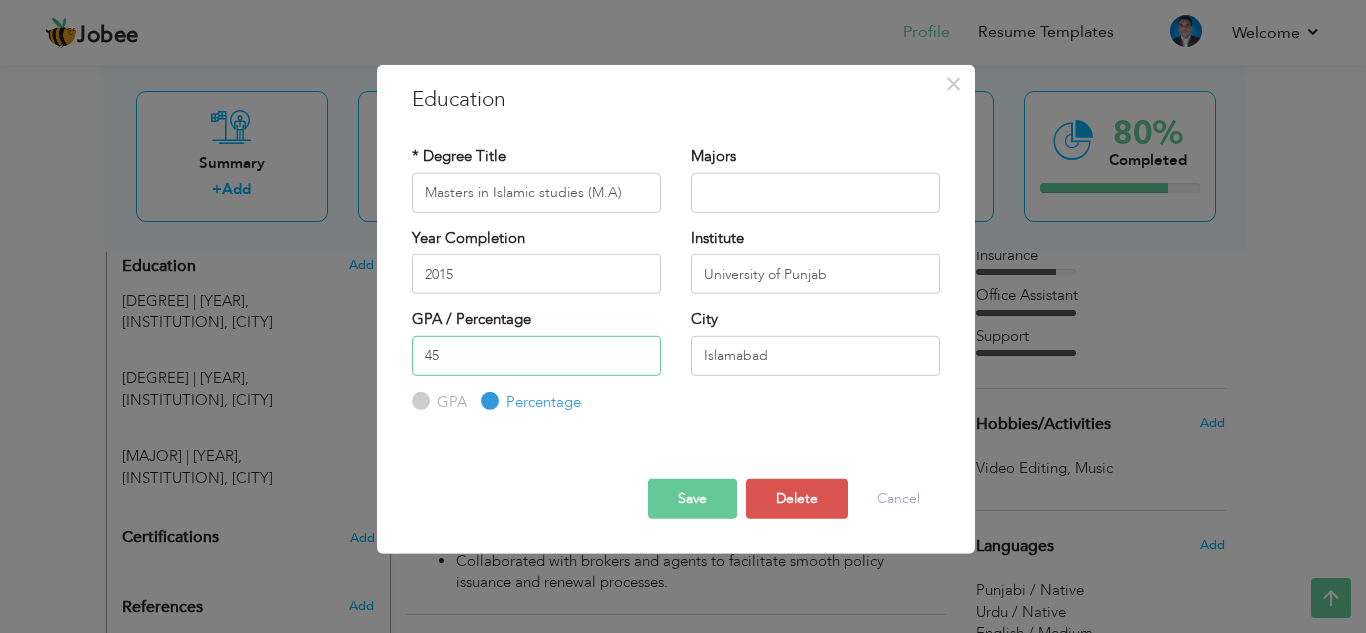 drag, startPoint x: 580, startPoint y: 338, endPoint x: 418, endPoint y: 332, distance: 162.11107 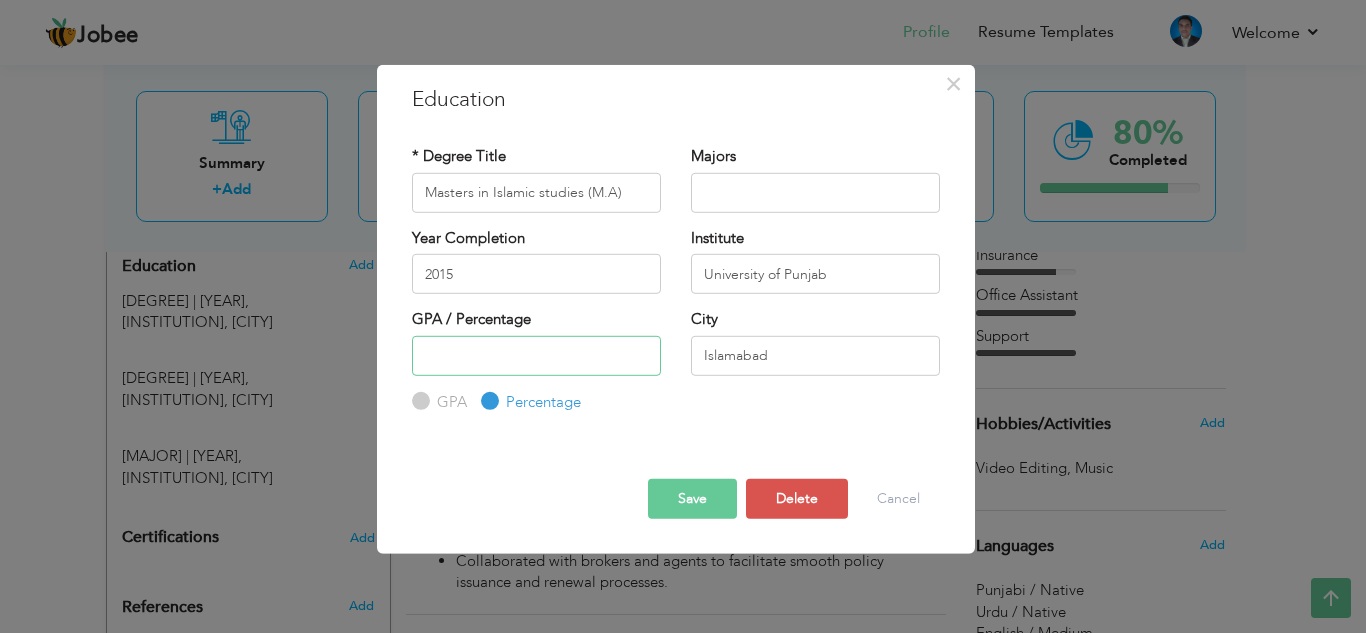 type 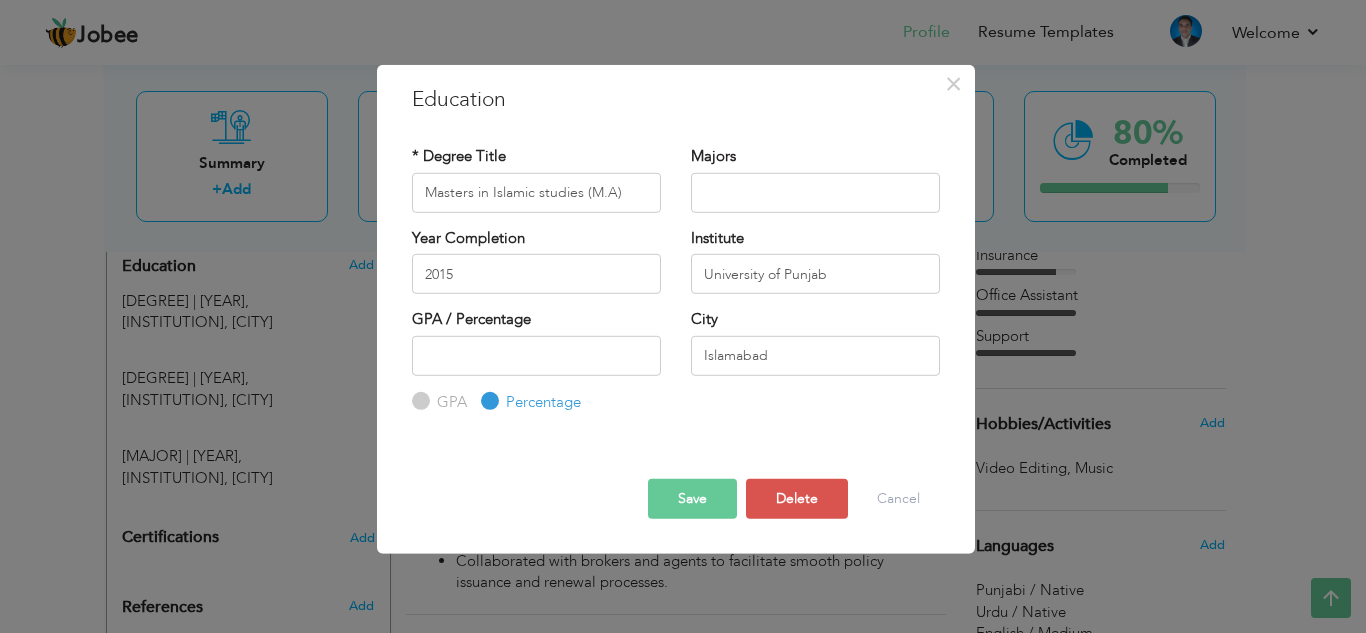click on "Save" at bounding box center [692, 499] 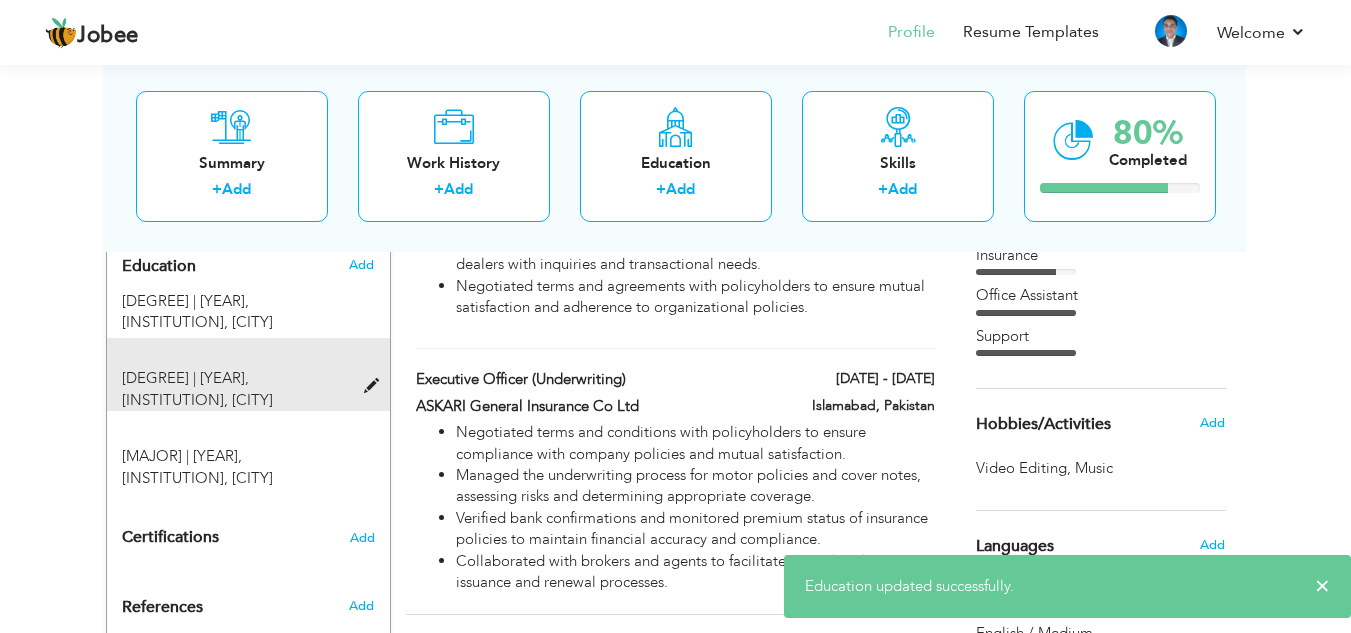 click on "[DEGREE]   |  [YEAR]," at bounding box center (185, 378) 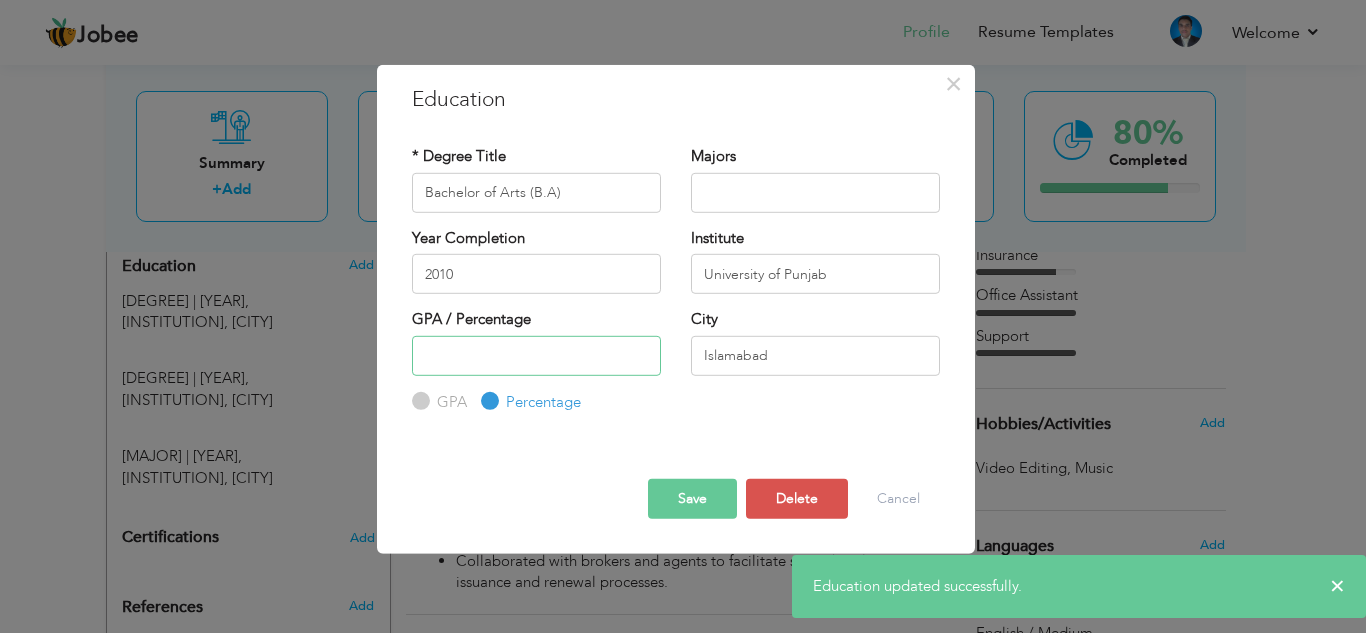 drag, startPoint x: 470, startPoint y: 365, endPoint x: 315, endPoint y: 311, distance: 164.13713 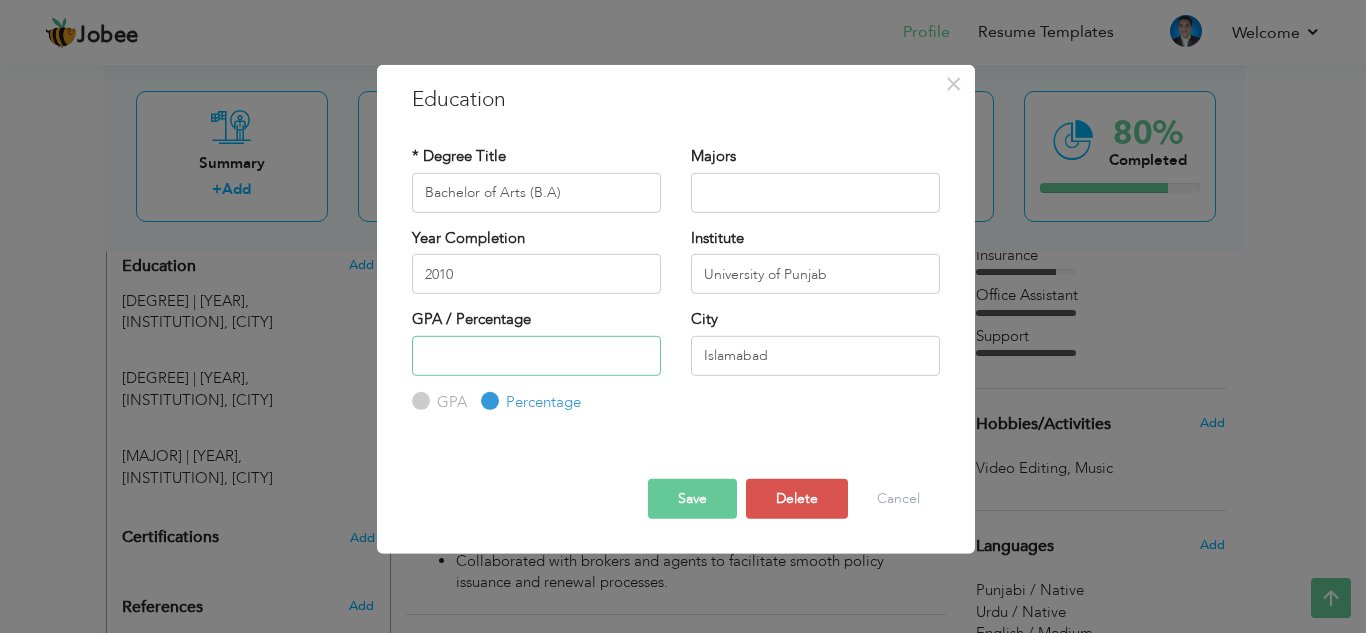 type 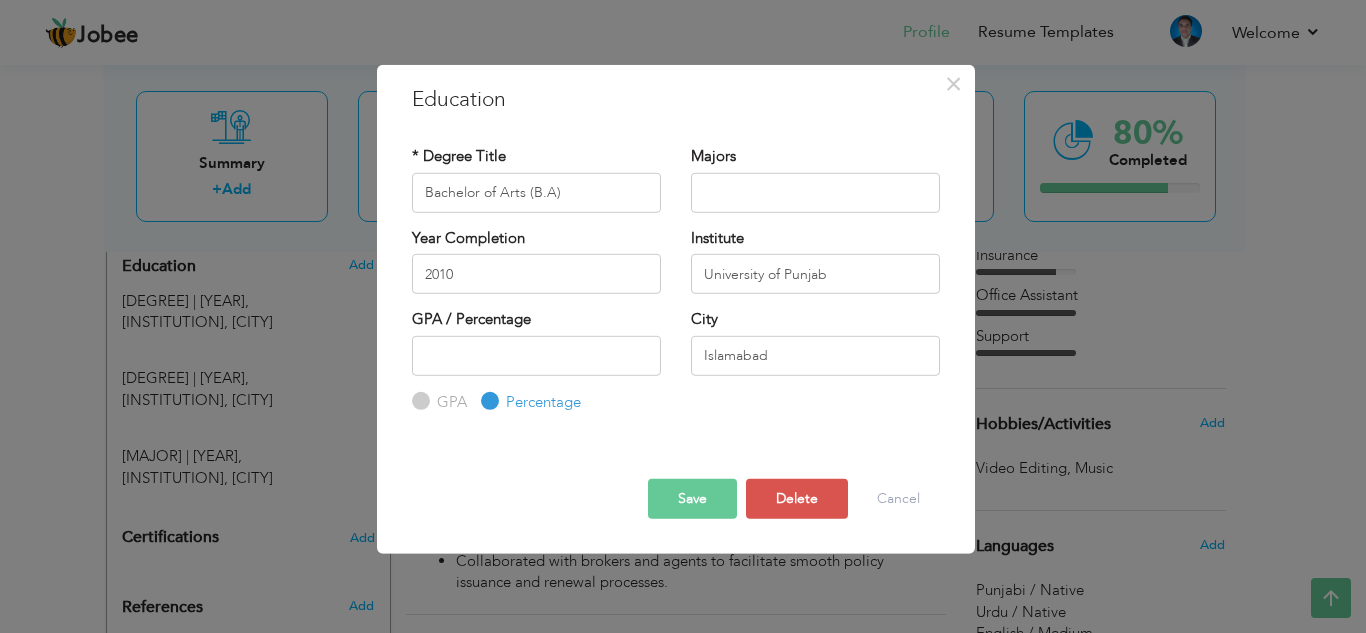 click on "Save" at bounding box center (692, 499) 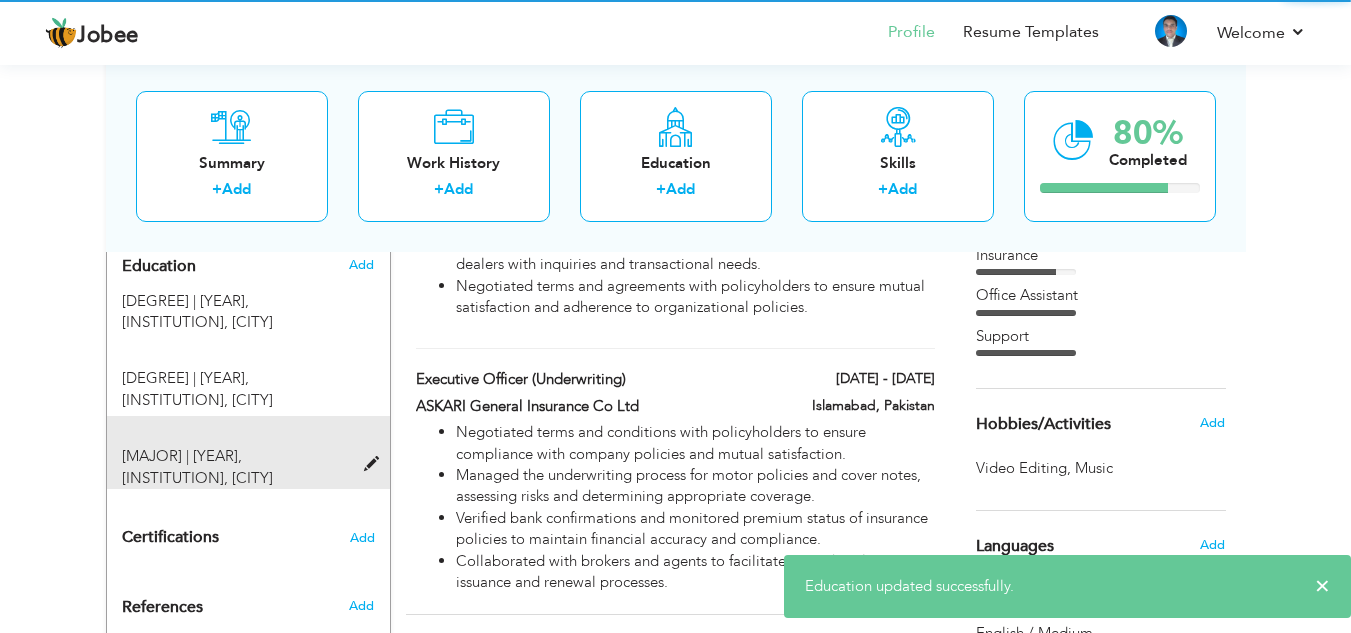 click on "[MAJOR]   |  [YEAR],
[INSTITUTION], [CITY]" at bounding box center [236, 467] 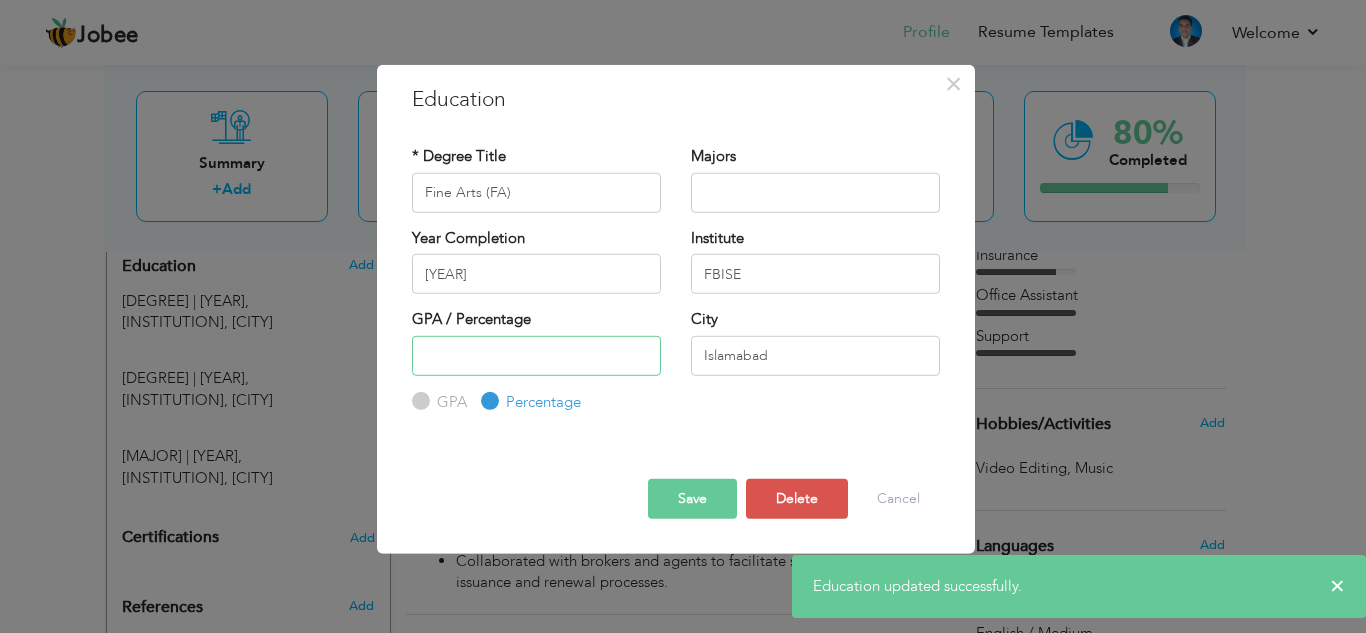 drag, startPoint x: 454, startPoint y: 363, endPoint x: 386, endPoint y: 335, distance: 73.53911 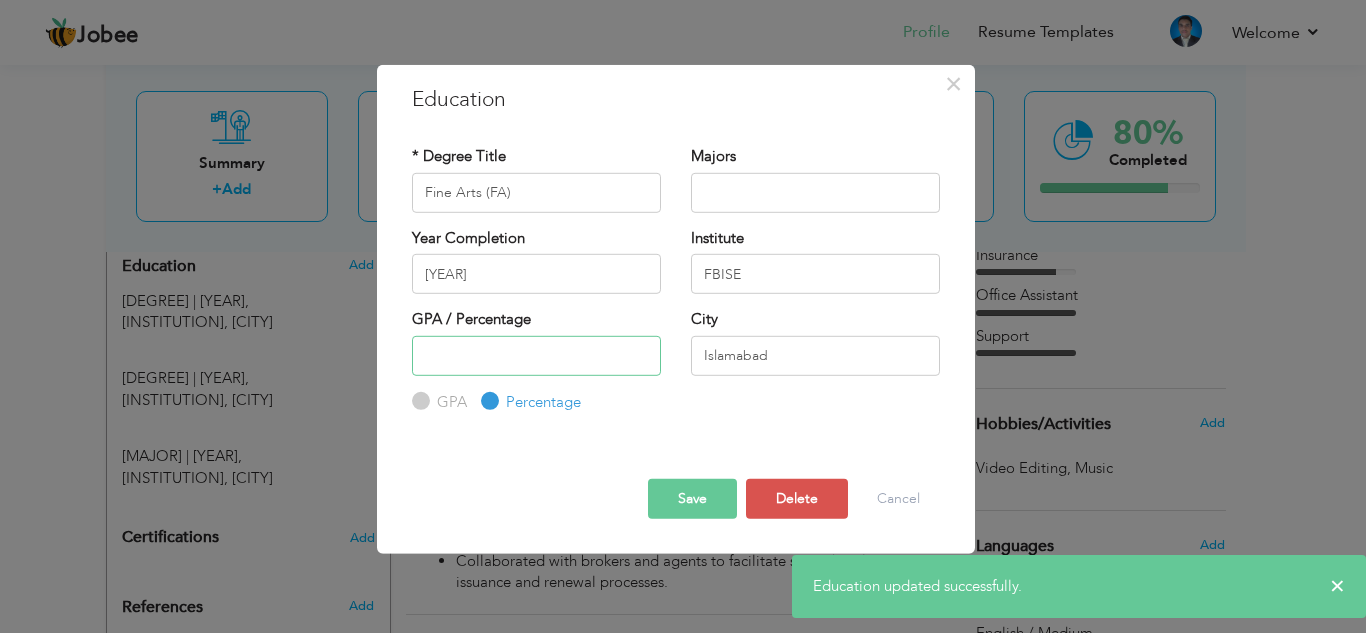 type 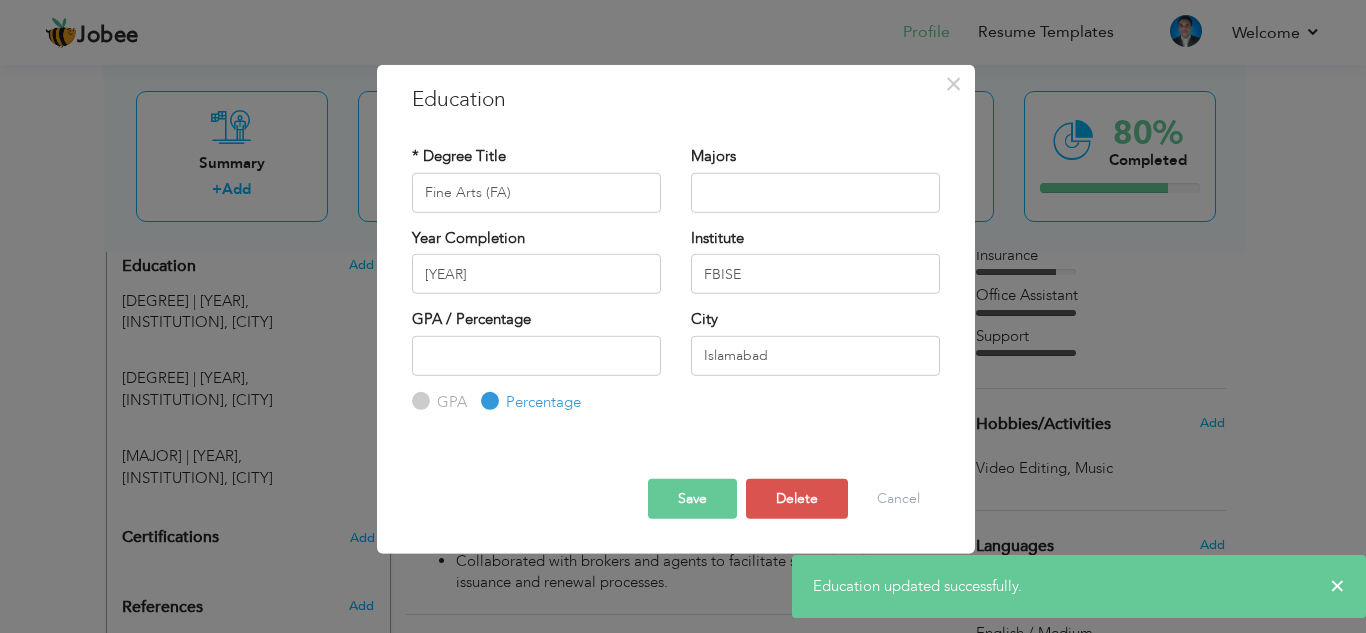 click on "Save" at bounding box center (692, 499) 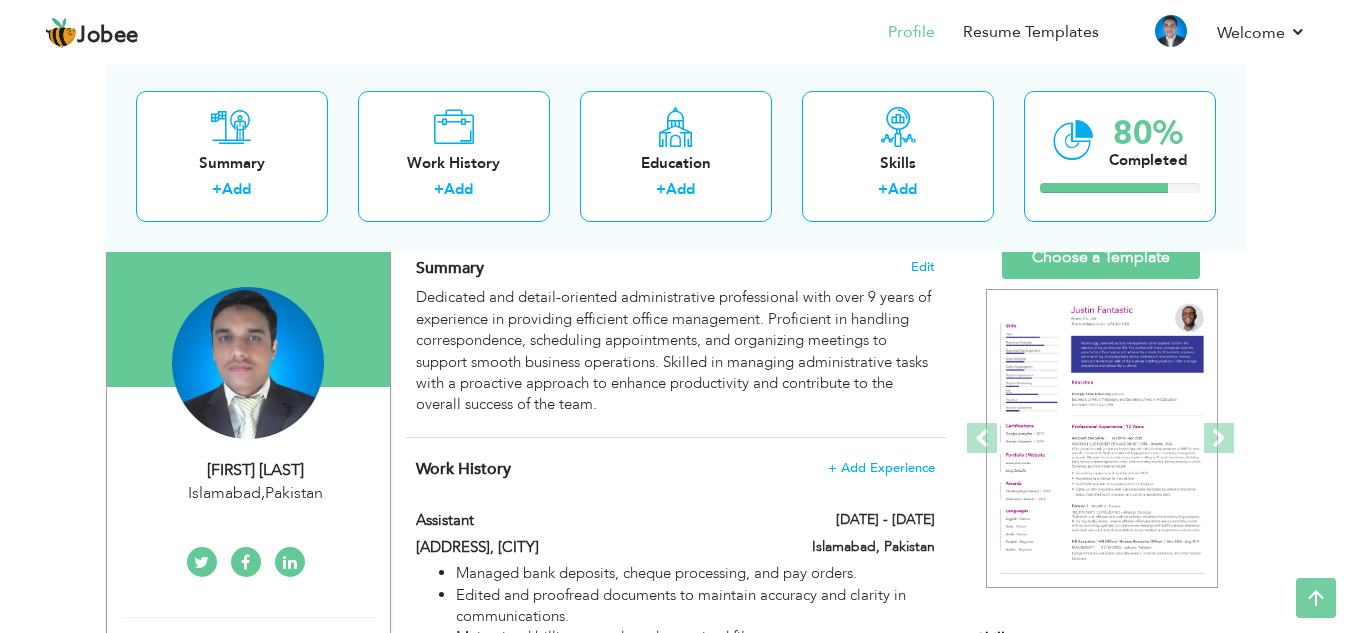 scroll, scrollTop: 0, scrollLeft: 0, axis: both 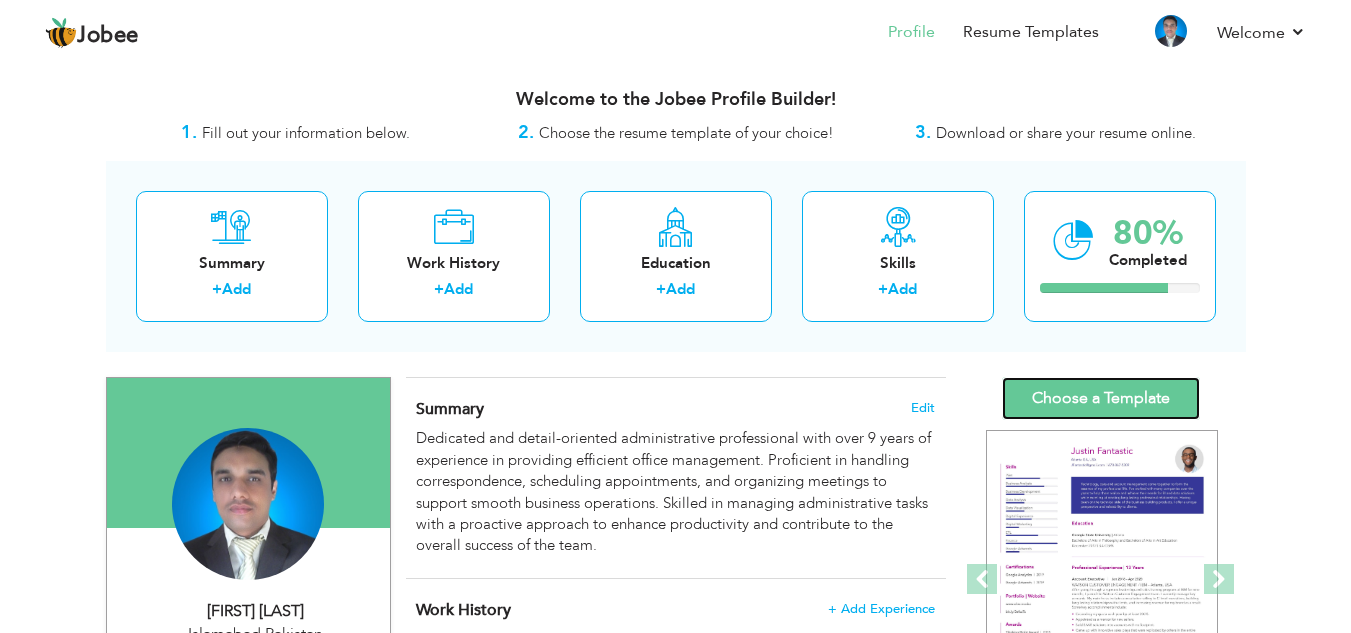 click on "Choose a Template" at bounding box center [1101, 398] 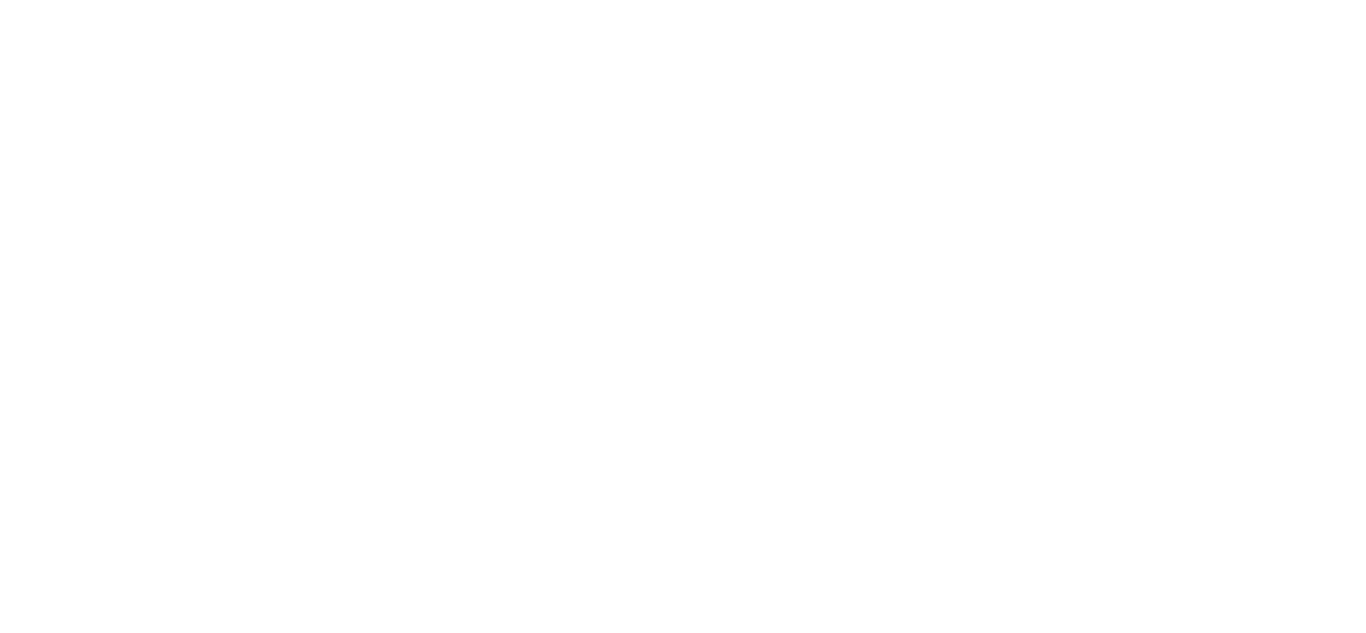 scroll, scrollTop: 0, scrollLeft: 0, axis: both 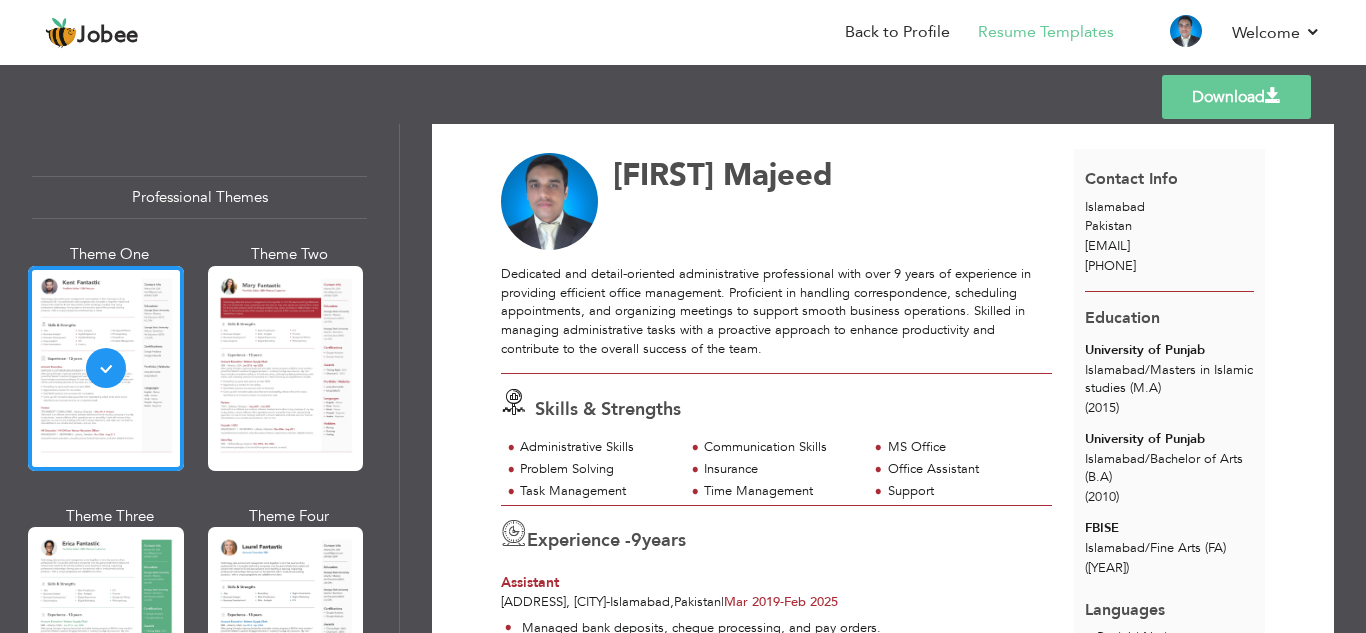 click on "Download" at bounding box center [1236, 97] 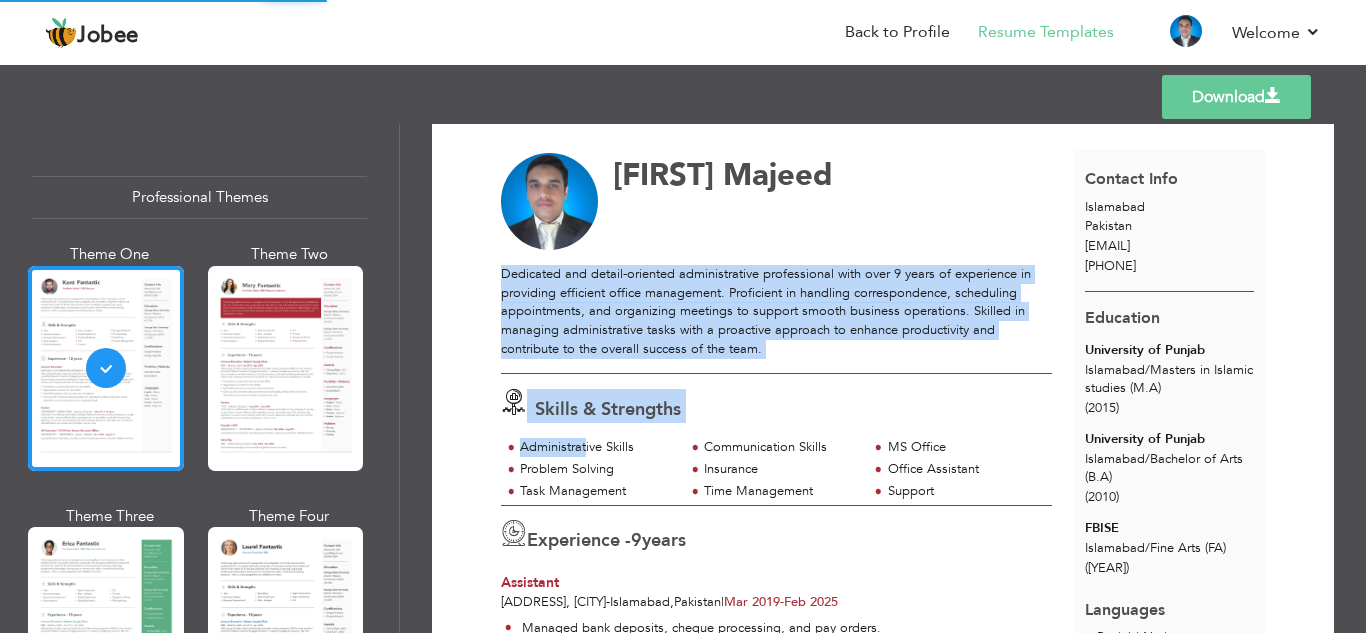 drag, startPoint x: 975, startPoint y: 243, endPoint x: 547, endPoint y: 444, distance: 472.84775 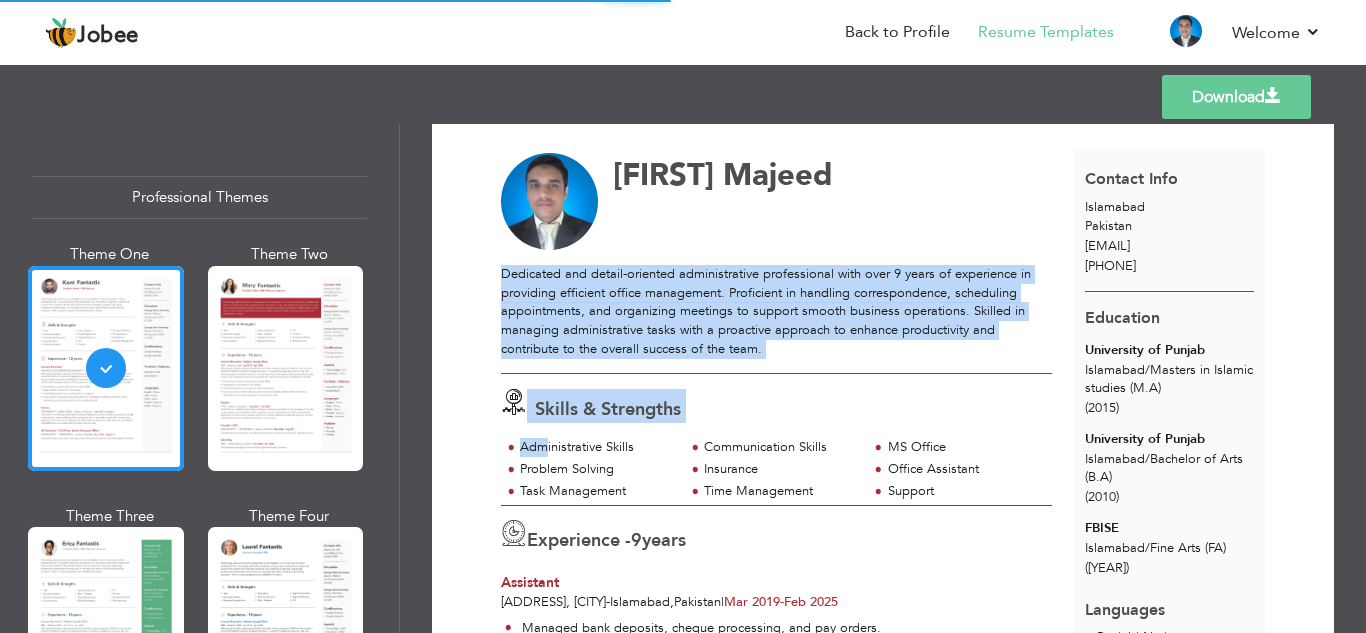 click on "Administrative Skills" at bounding box center [596, 447] 